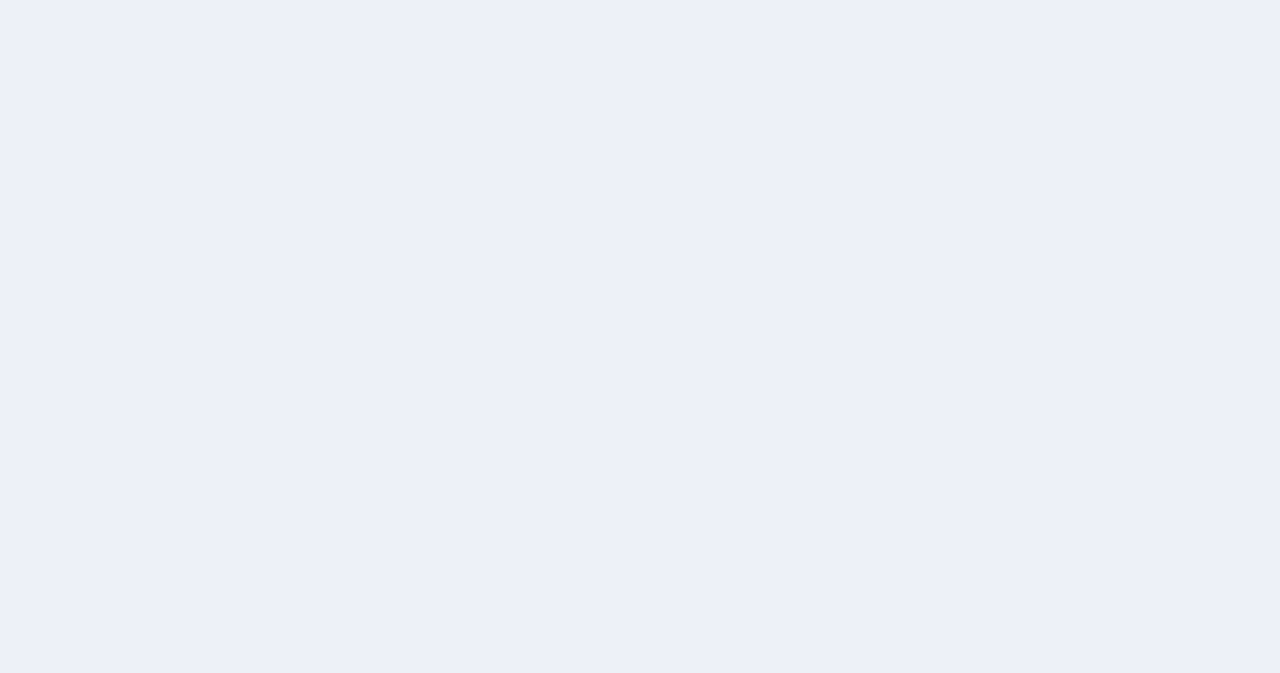 scroll, scrollTop: 0, scrollLeft: 0, axis: both 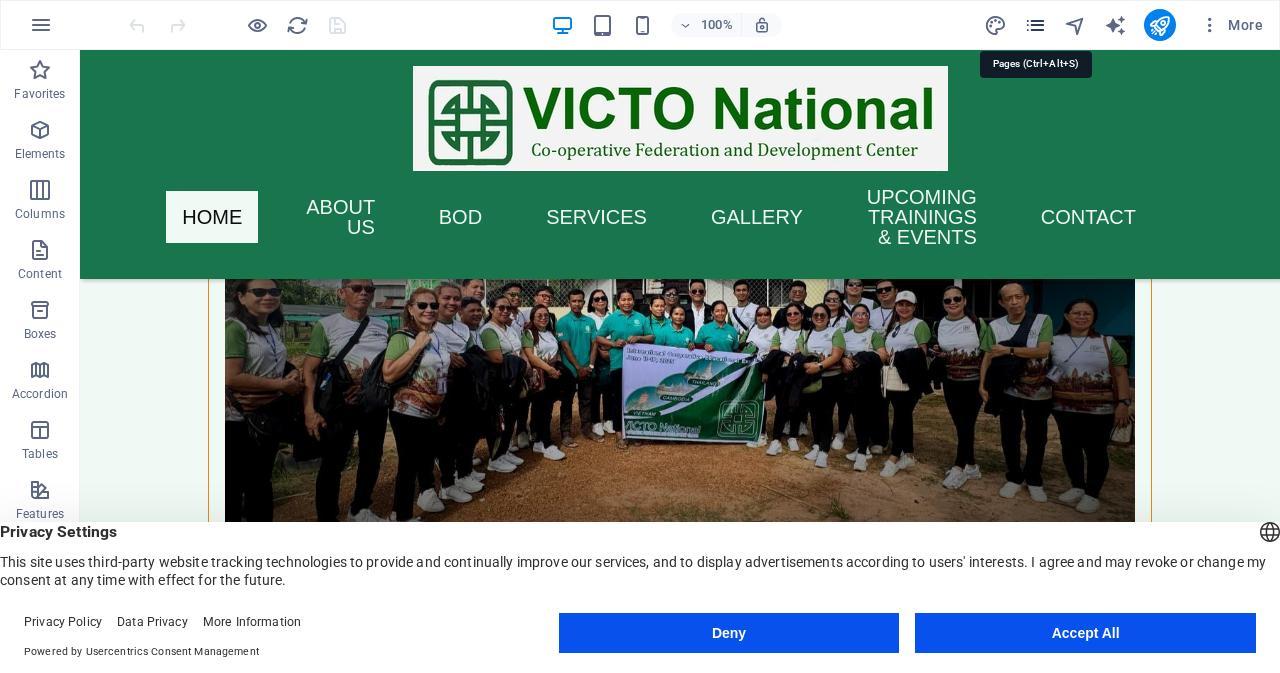 click at bounding box center [1035, 25] 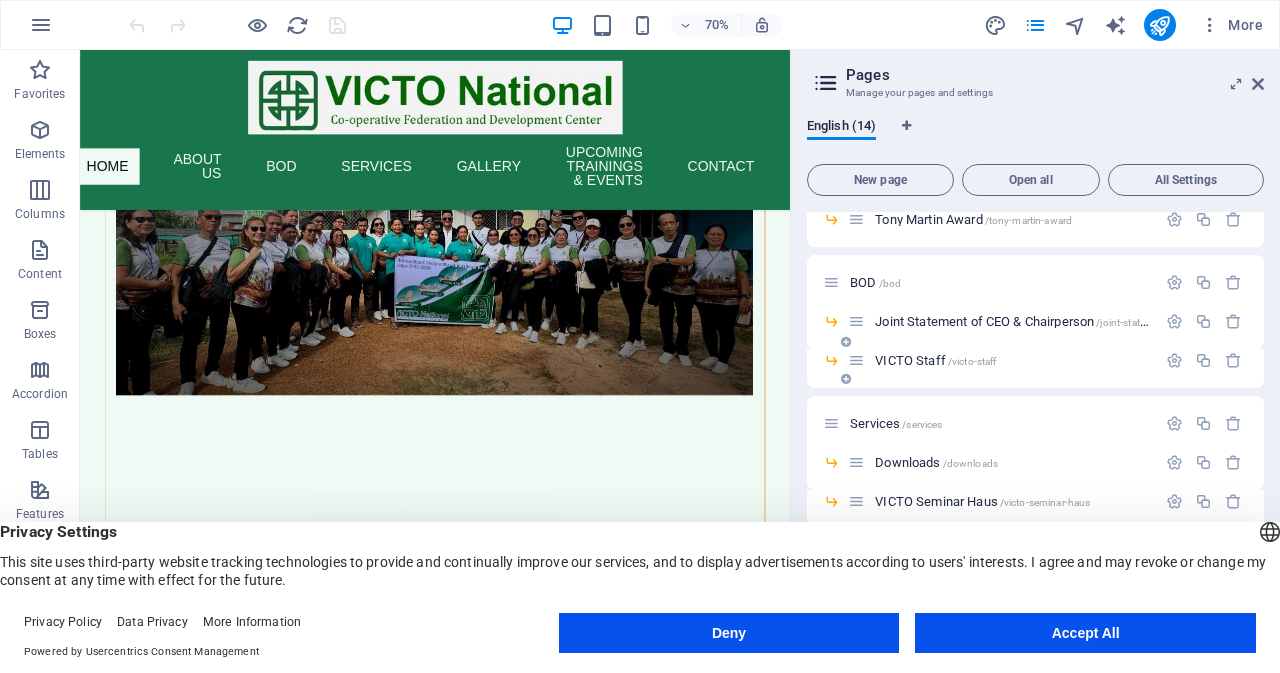 scroll, scrollTop: 301, scrollLeft: 0, axis: vertical 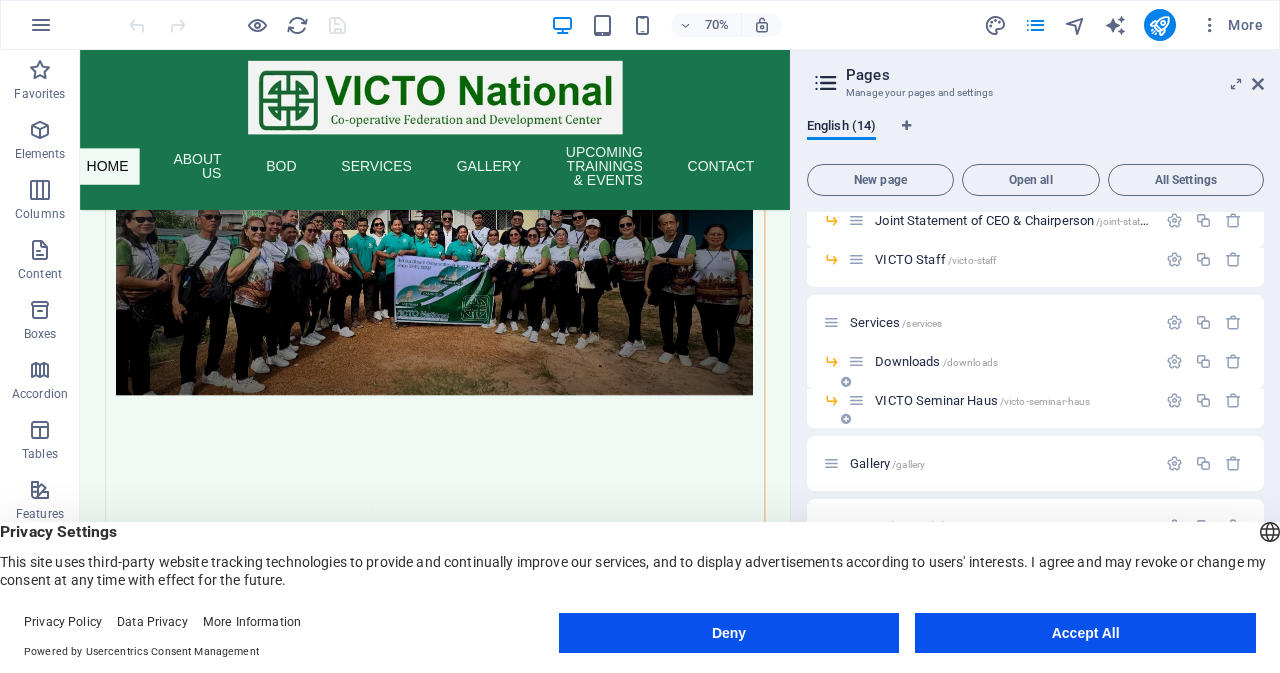 click on "VICTO Seminar Haus /victo-seminar-haus" at bounding box center [982, 400] 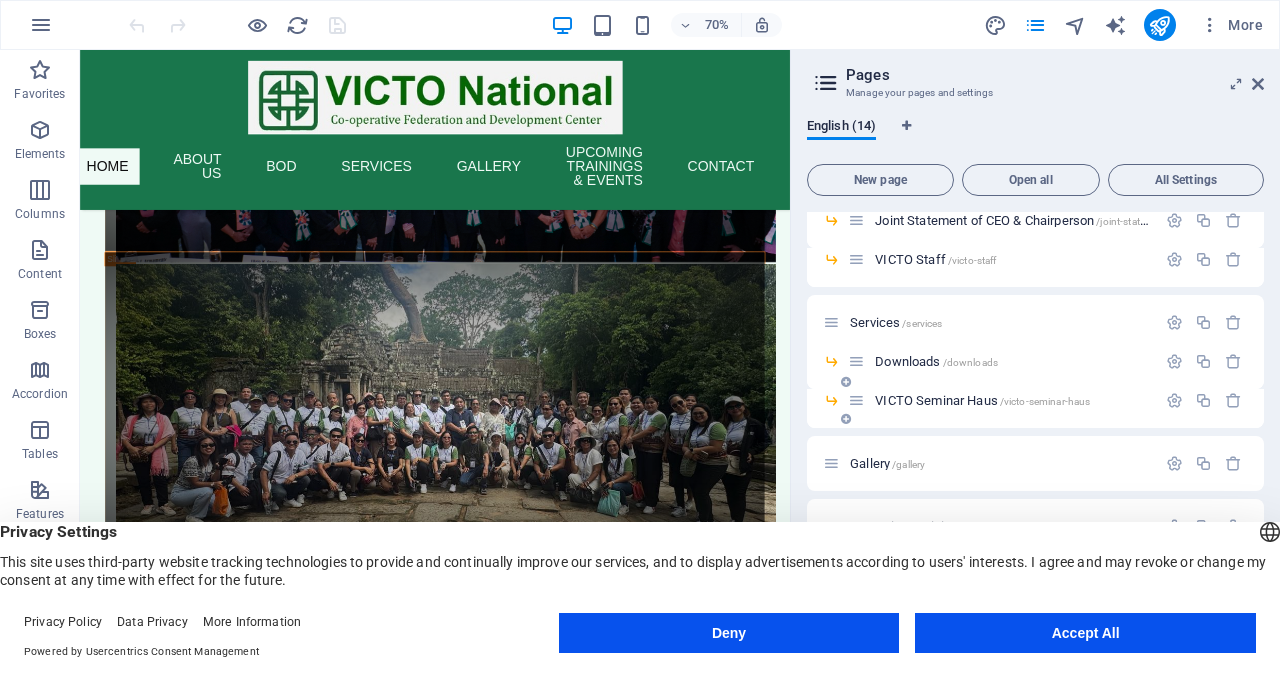 scroll, scrollTop: 250, scrollLeft: 0, axis: vertical 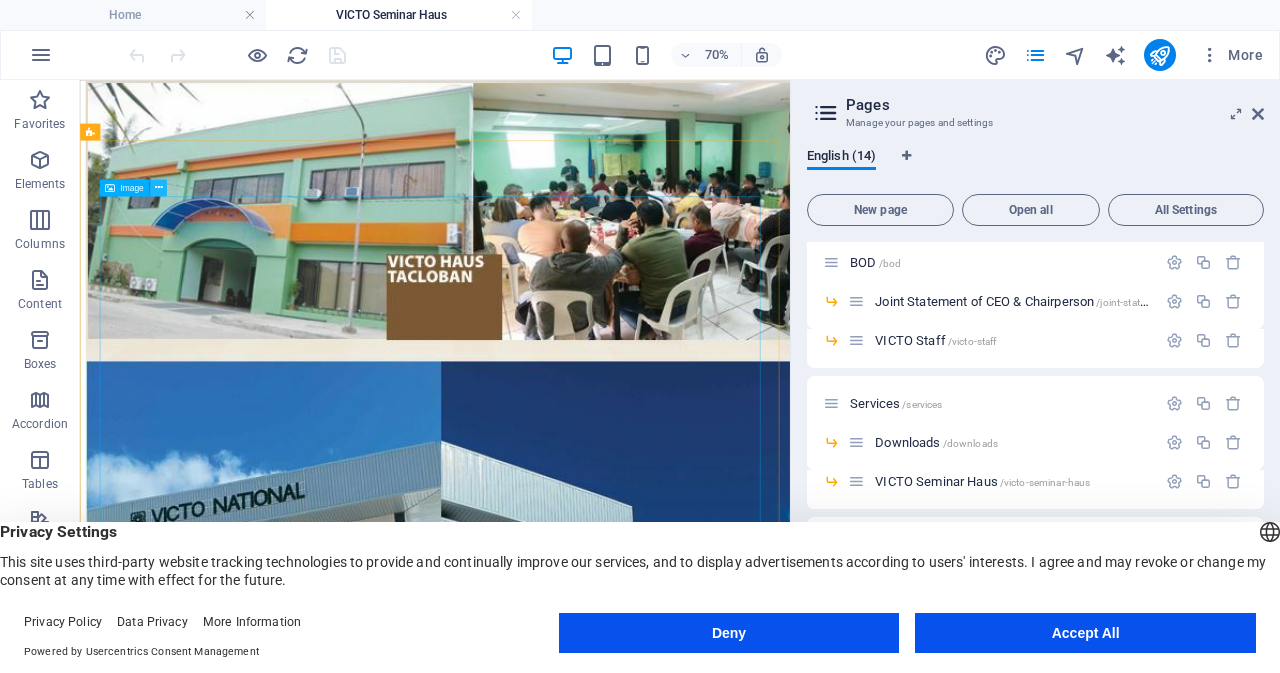 click at bounding box center [158, 187] 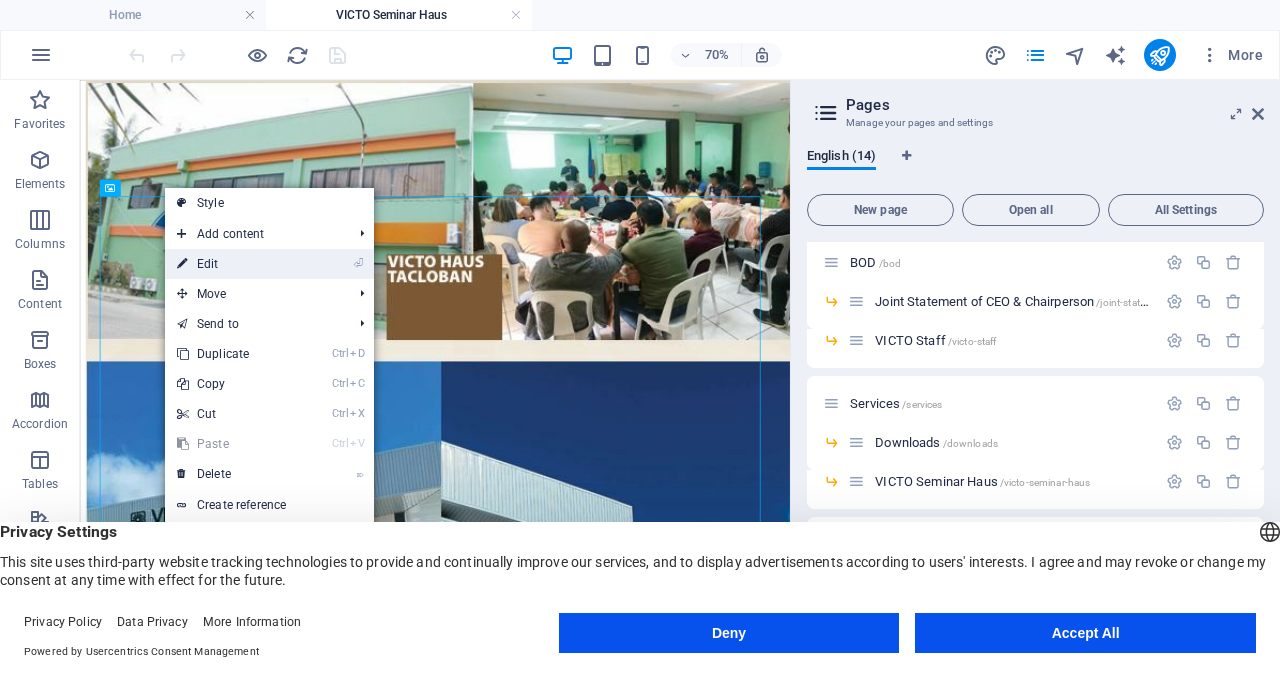 click on "⏎  Edit" at bounding box center [232, 264] 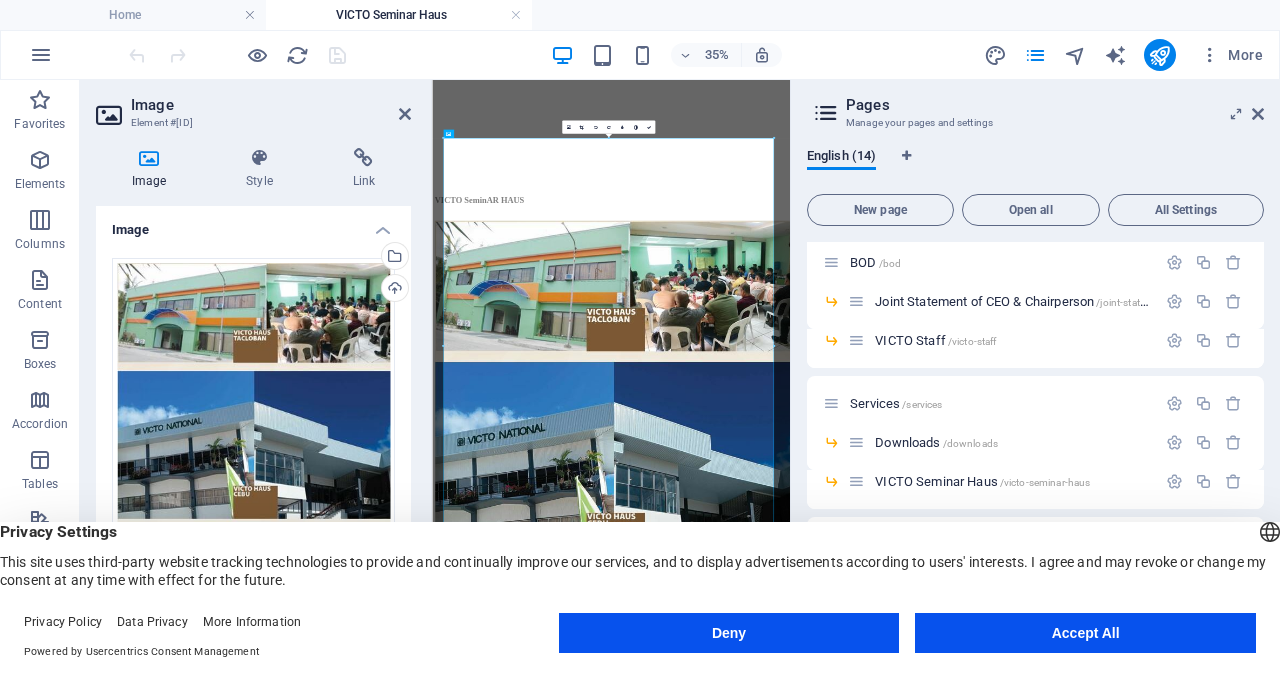 scroll, scrollTop: 901, scrollLeft: 0, axis: vertical 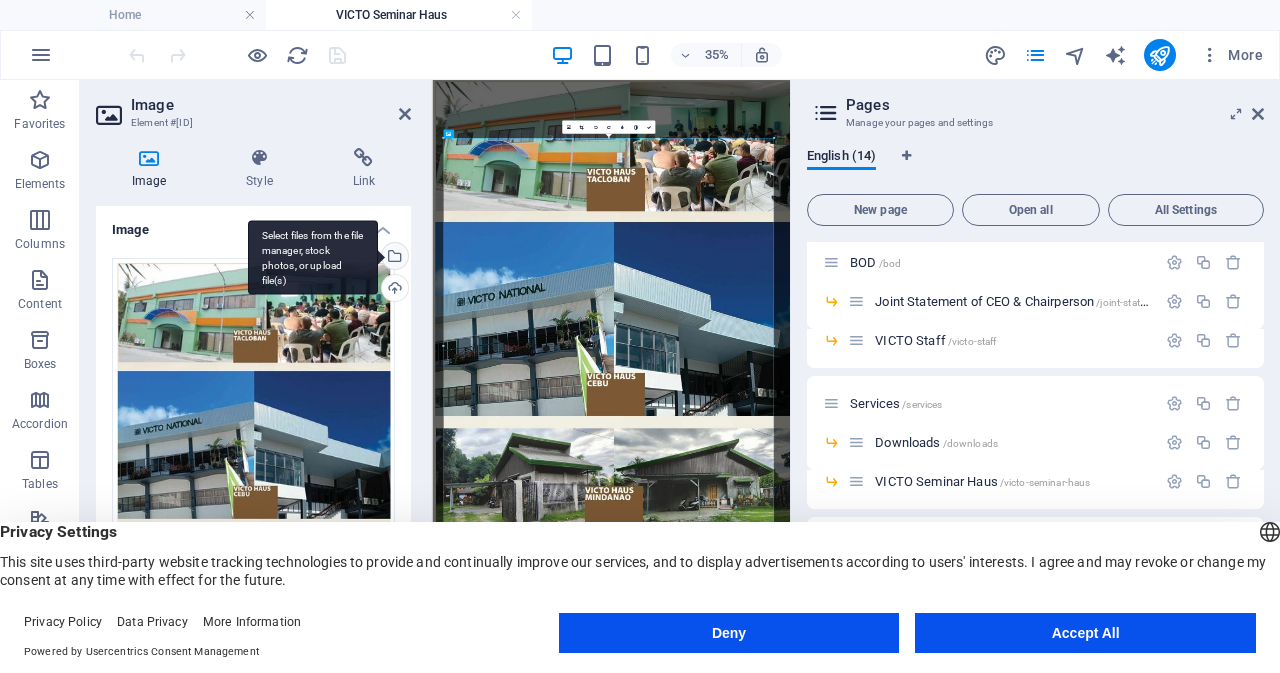 click on "Select files from the file manager, stock photos, or upload file(s)" at bounding box center [313, 257] 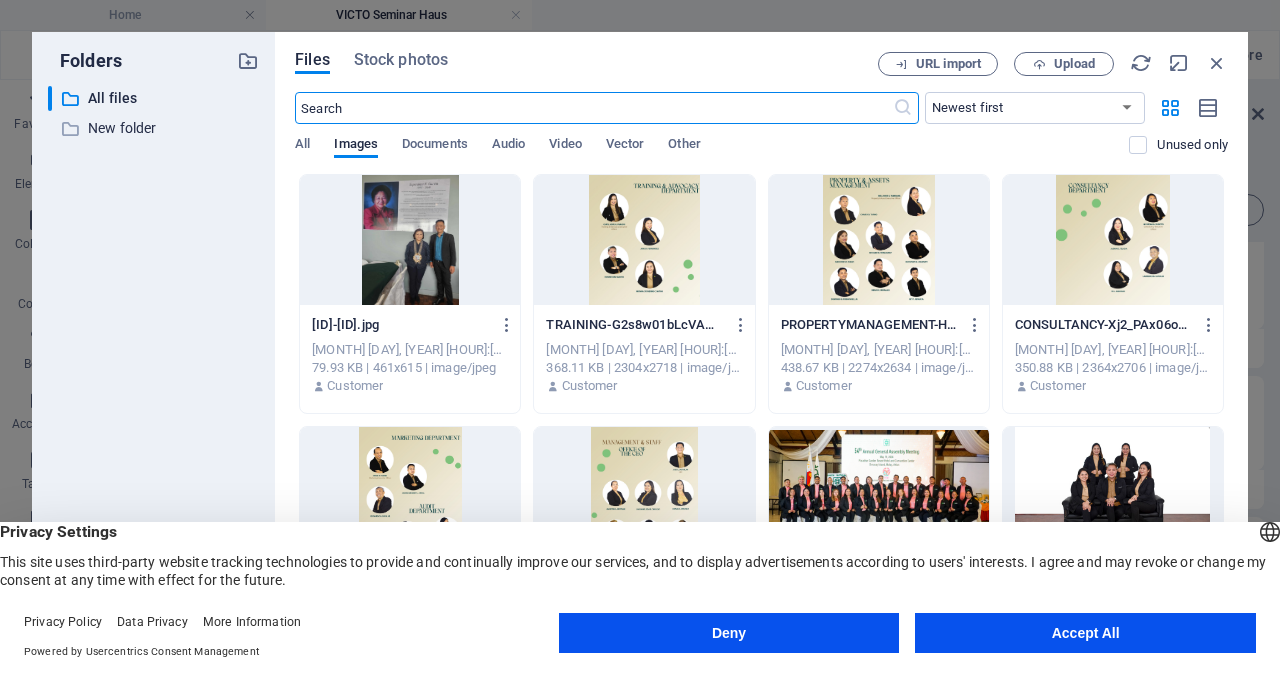 scroll, scrollTop: 241, scrollLeft: 0, axis: vertical 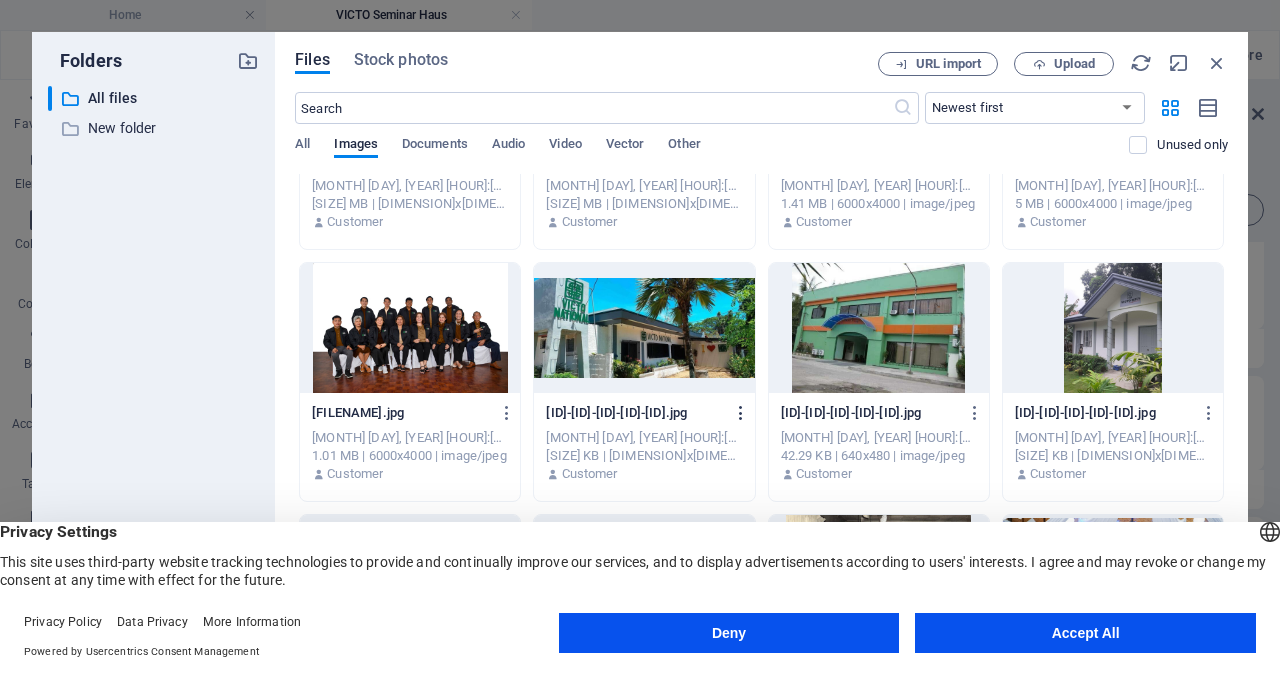 click at bounding box center (741, 413) 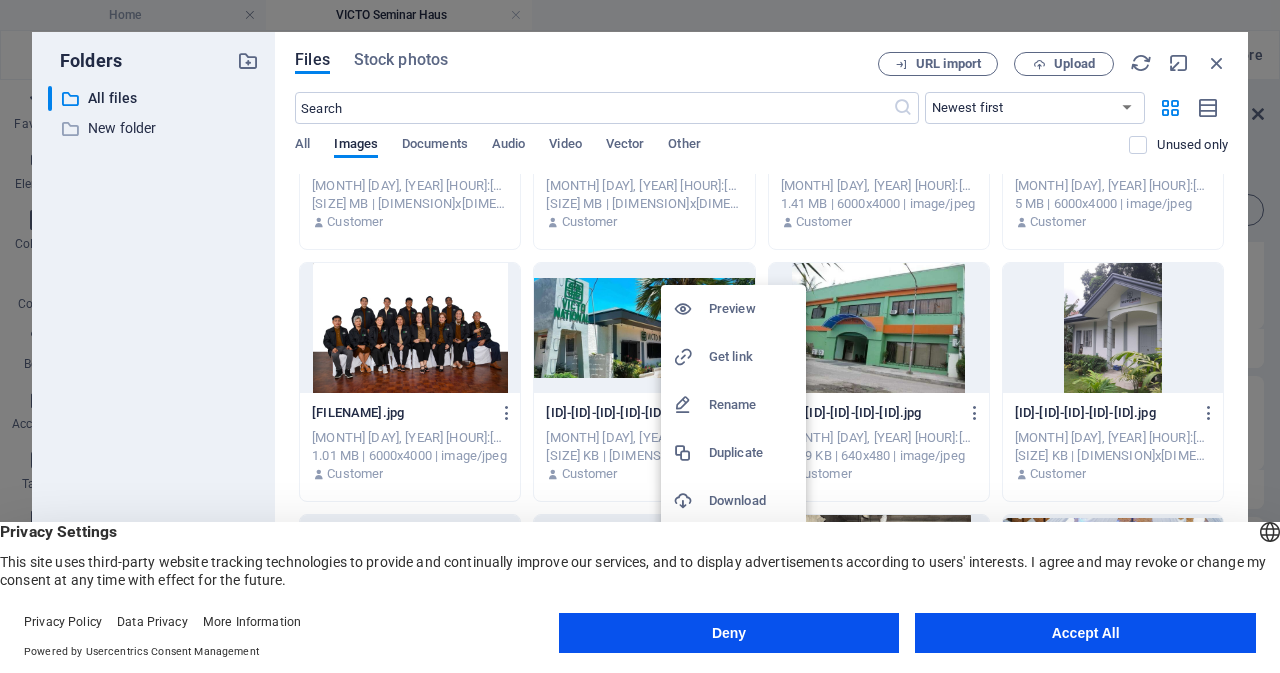click at bounding box center [640, 336] 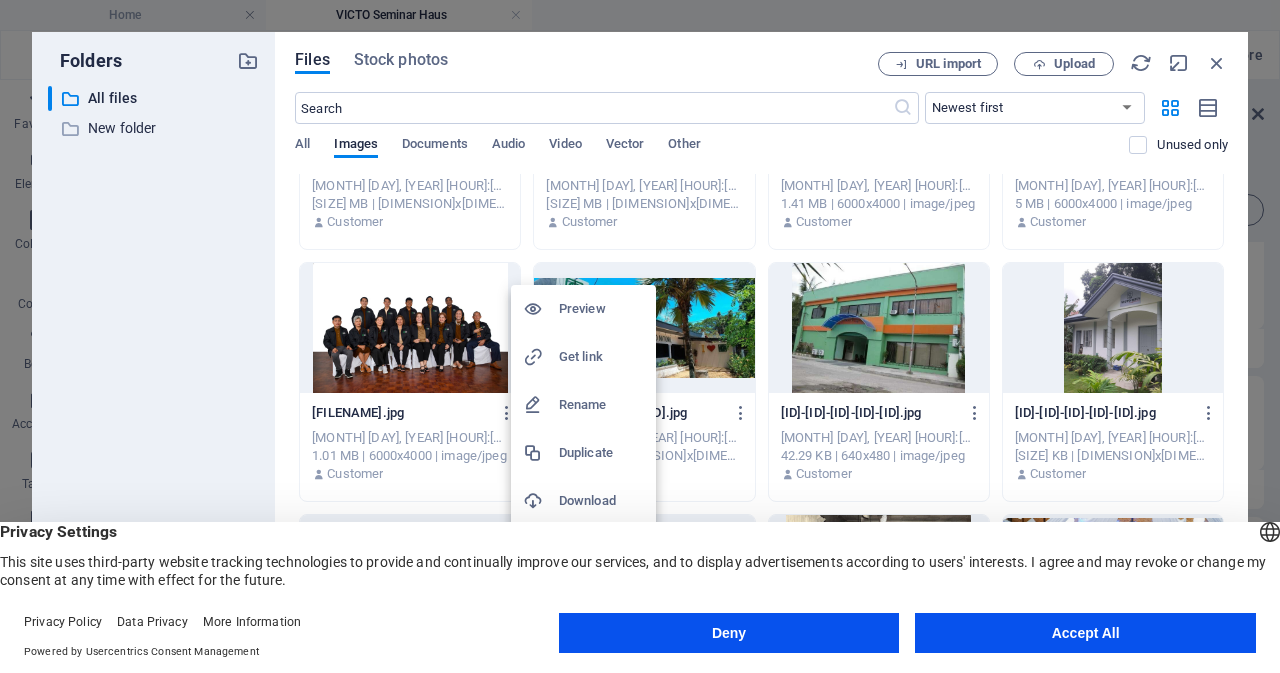 click at bounding box center [640, 336] 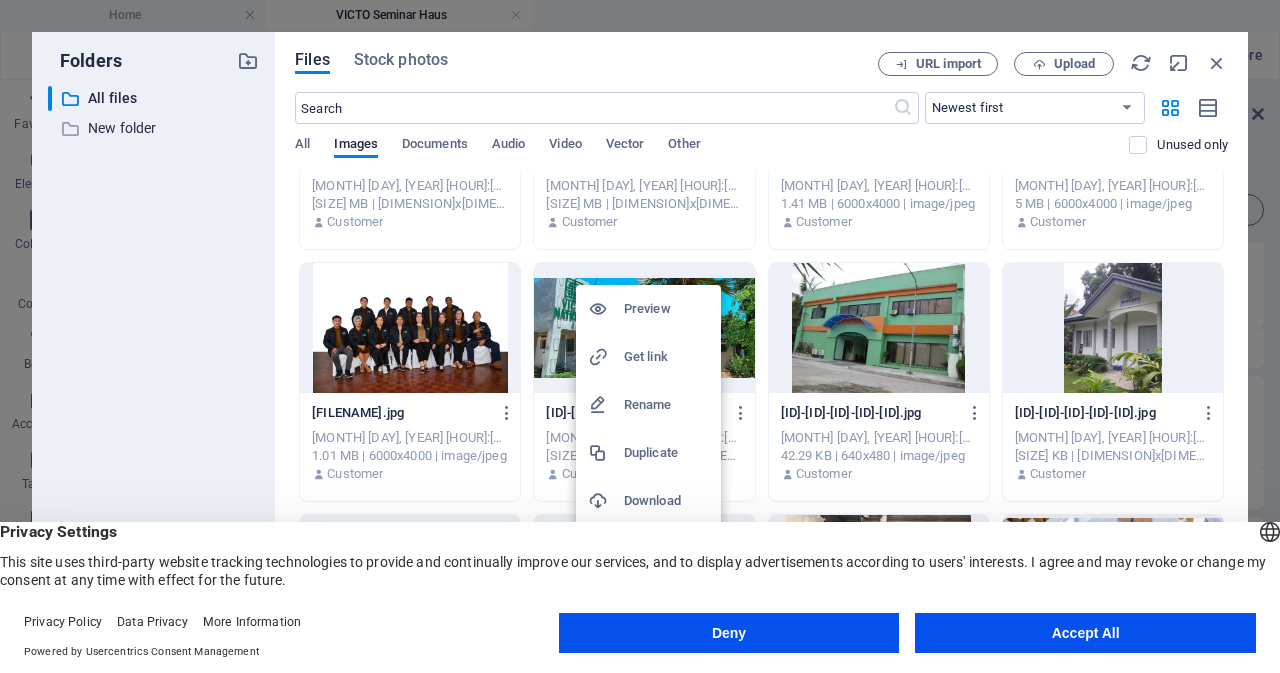 click on "Preview" at bounding box center (666, 309) 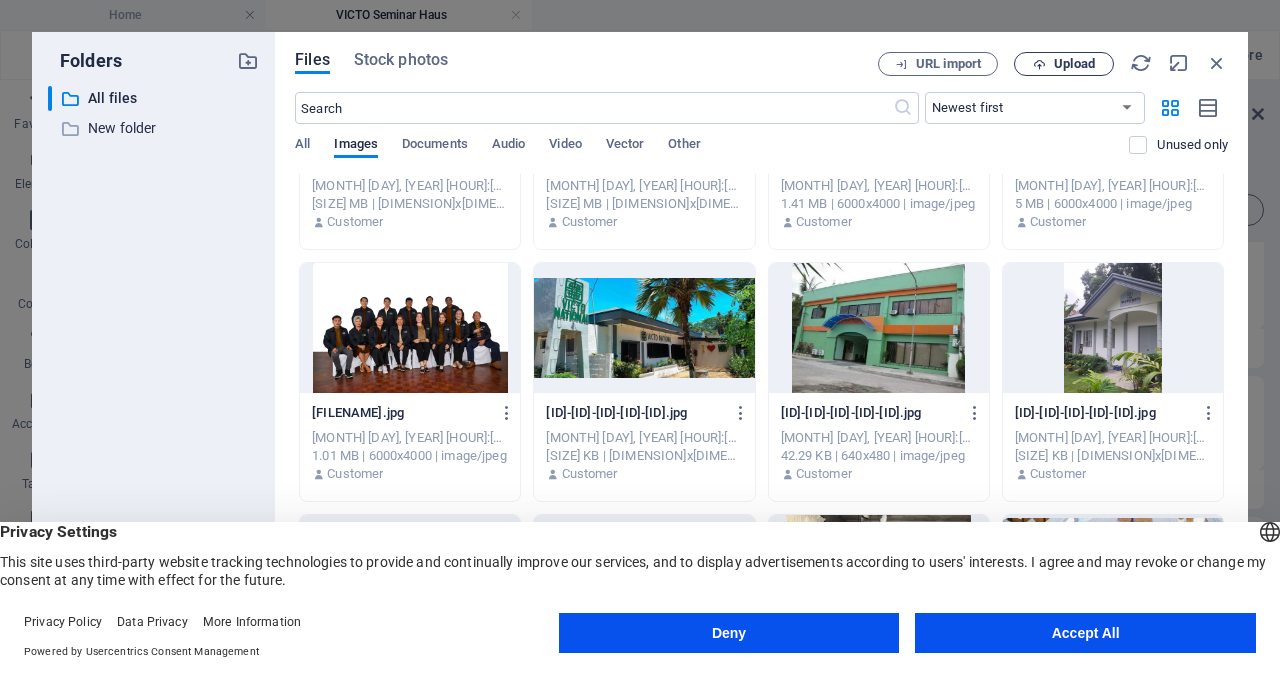 click on "Upload" at bounding box center [1074, 64] 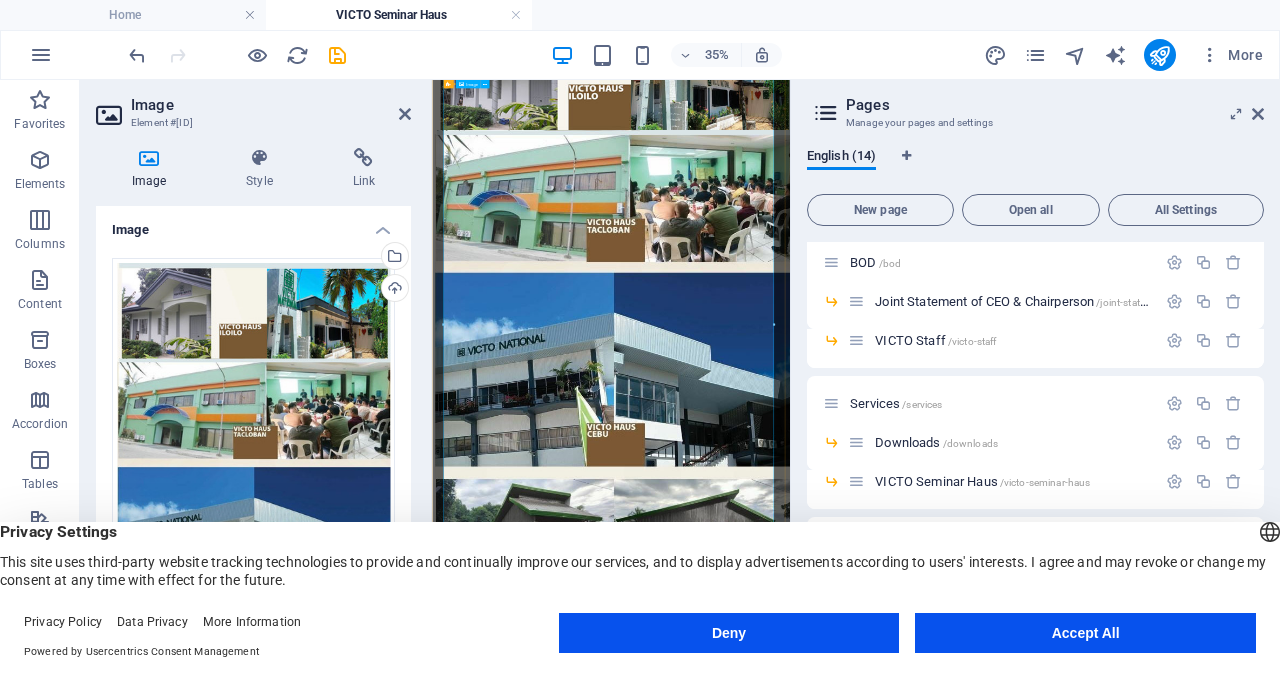 scroll, scrollTop: 1141, scrollLeft: 0, axis: vertical 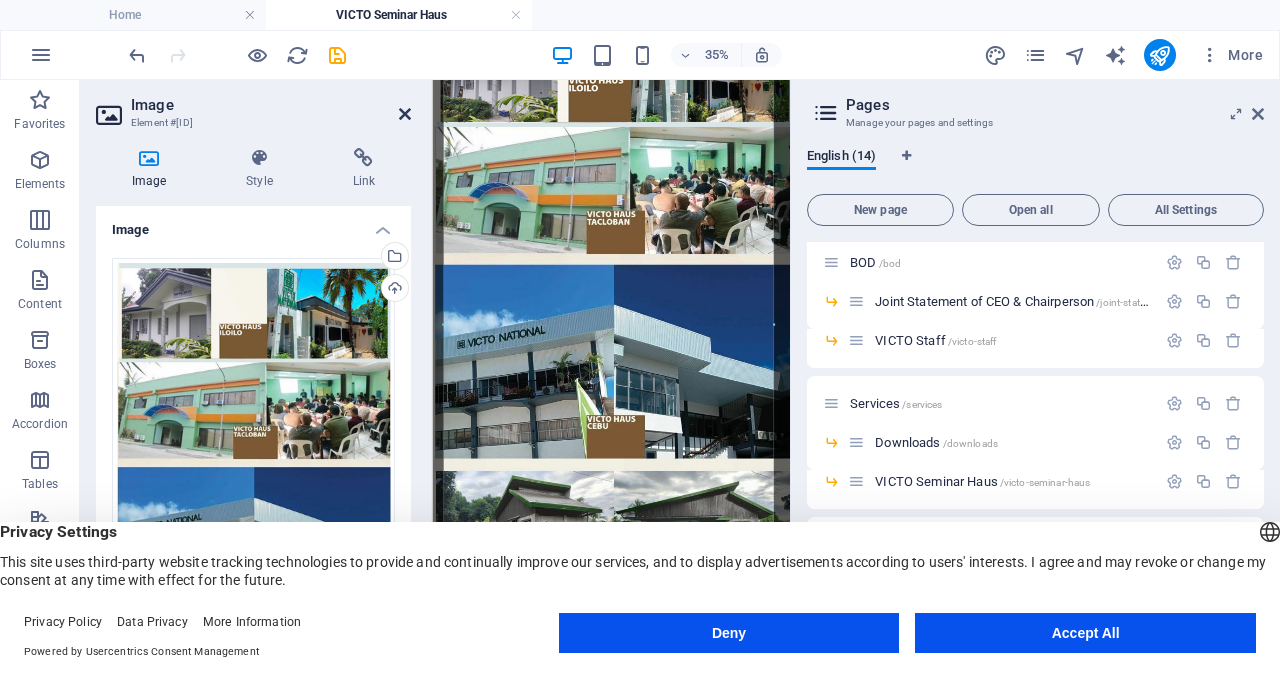 click at bounding box center [405, 114] 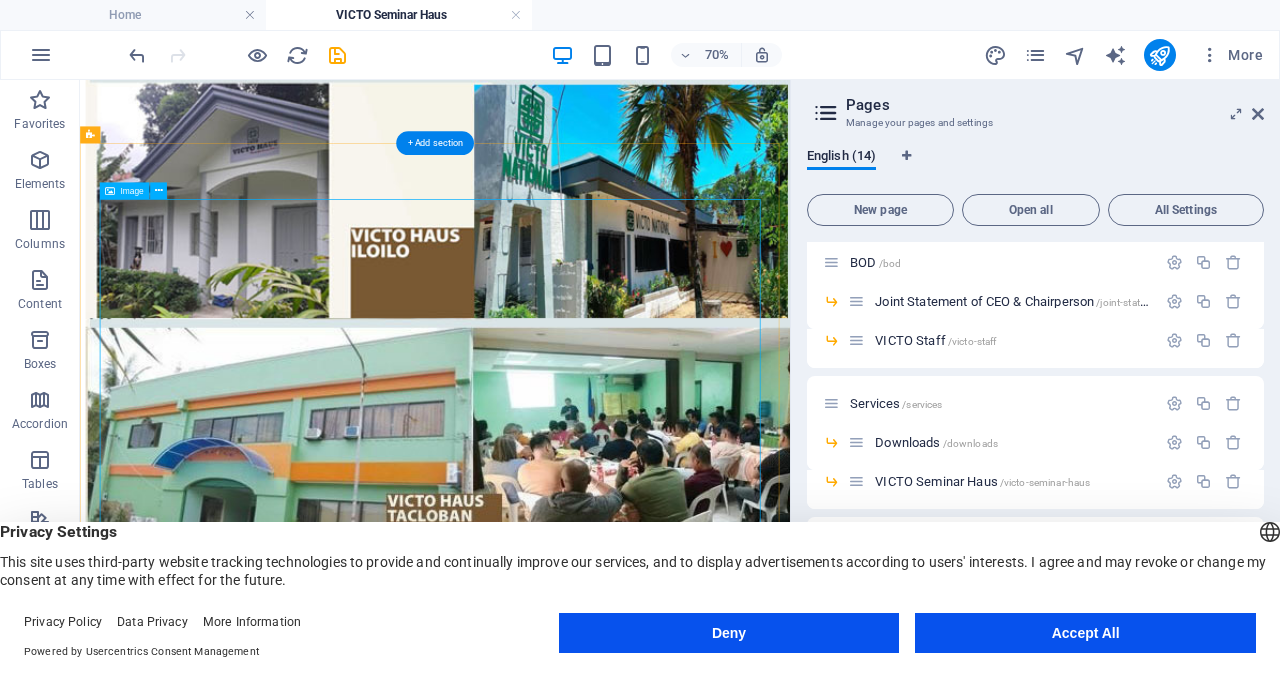 scroll, scrollTop: 540, scrollLeft: 0, axis: vertical 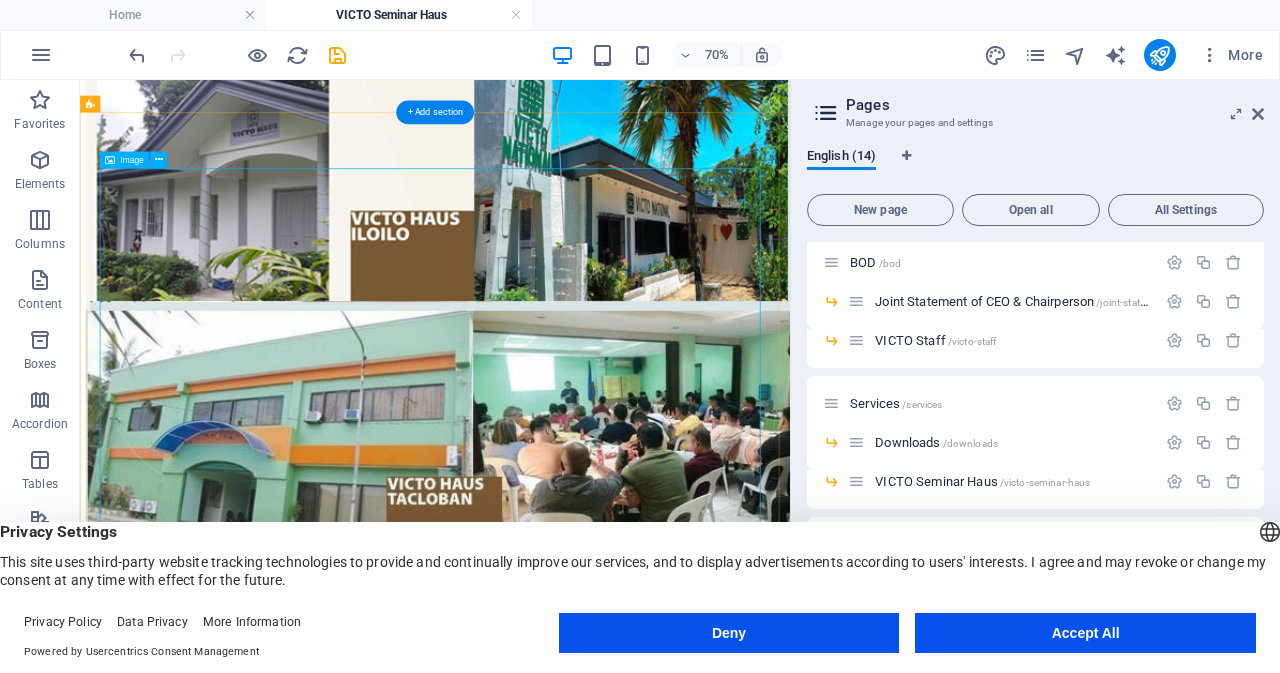 click at bounding box center [587, 873] 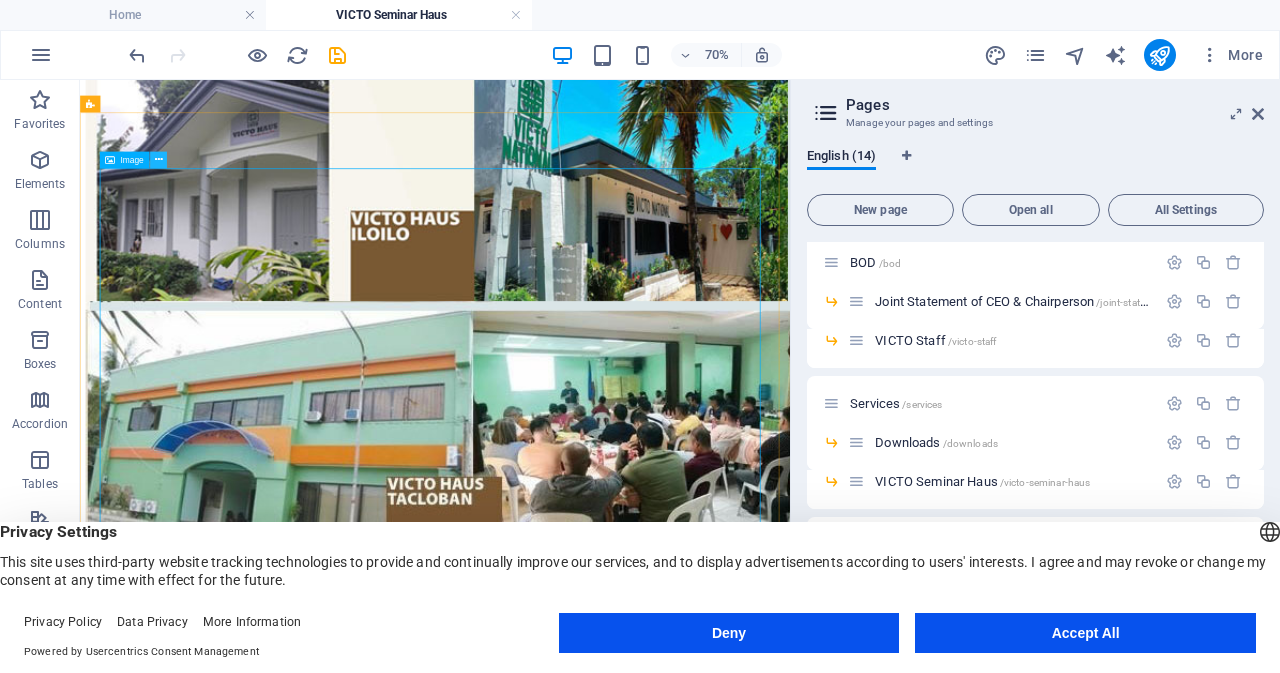 click at bounding box center (158, 159) 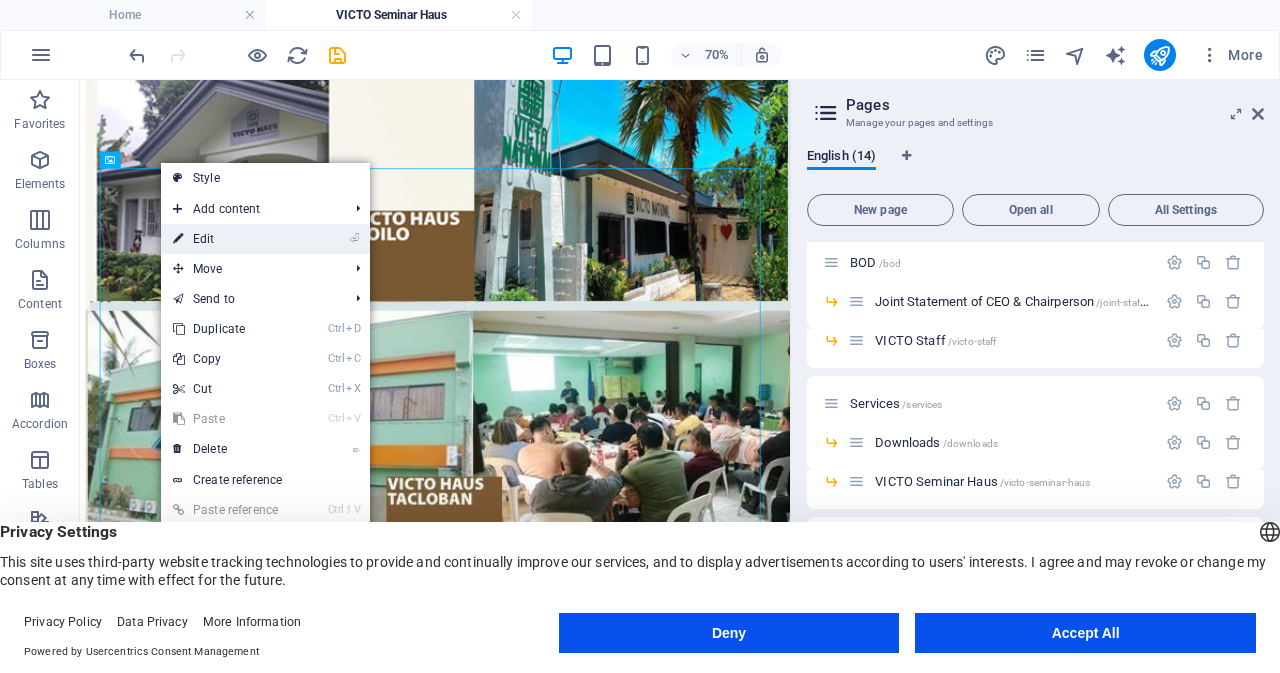 click on "⏎  Edit" at bounding box center (228, 239) 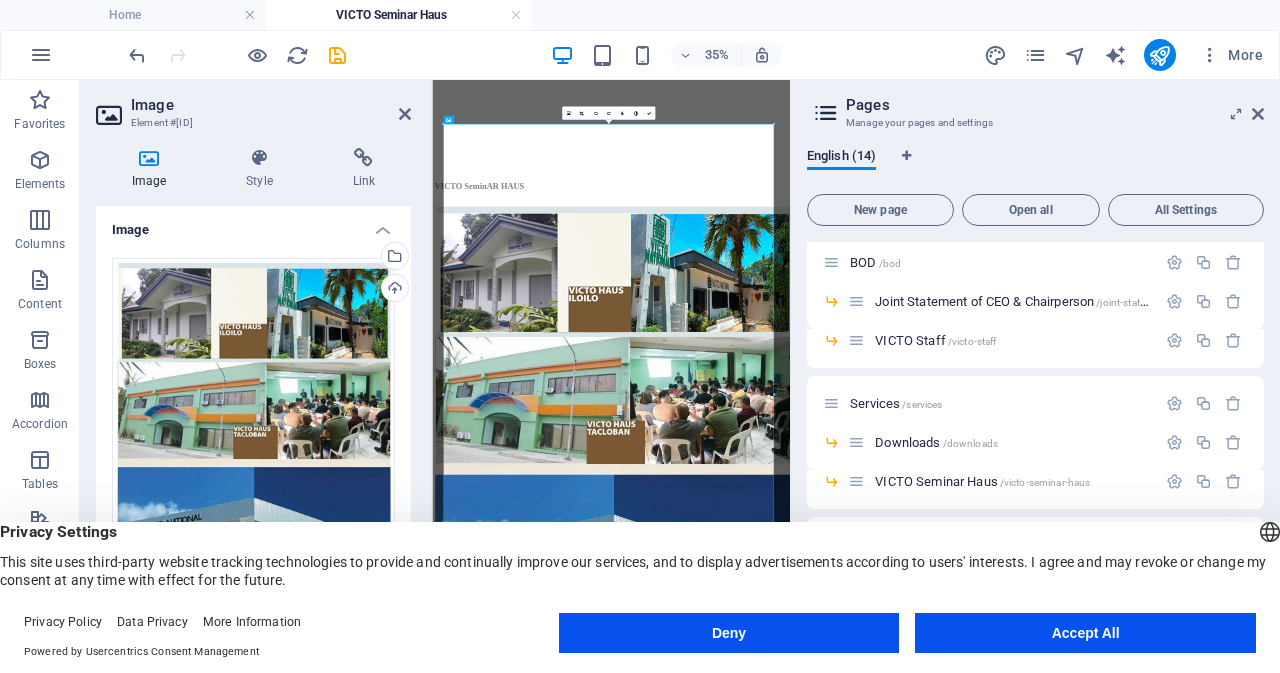 scroll, scrollTop: 941, scrollLeft: 0, axis: vertical 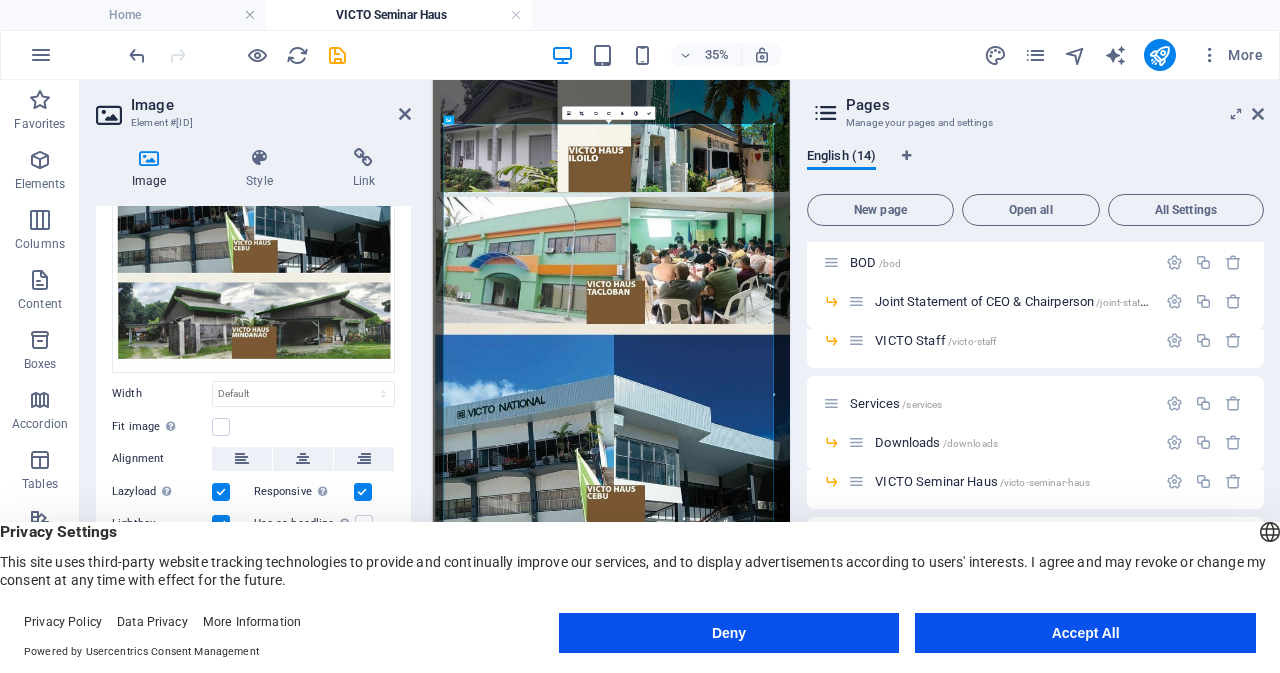 click on "Fit image Automatically fit image to a fixed width and height" at bounding box center [253, 427] 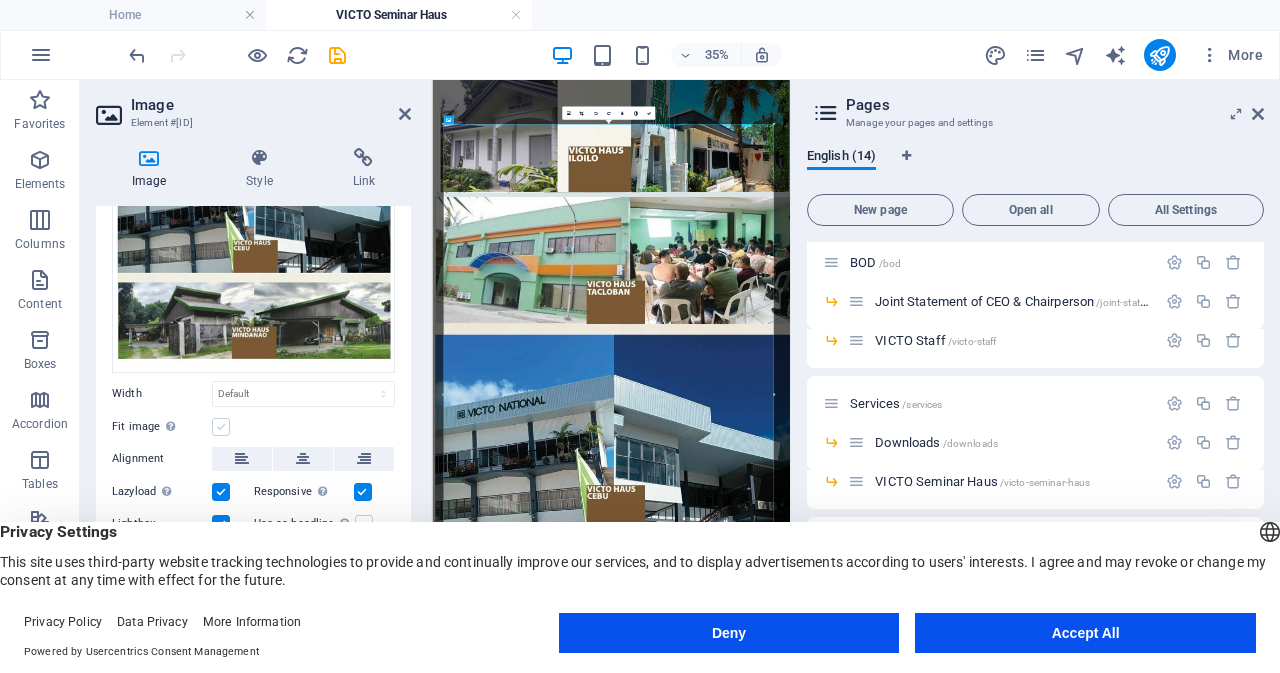 click at bounding box center (221, 427) 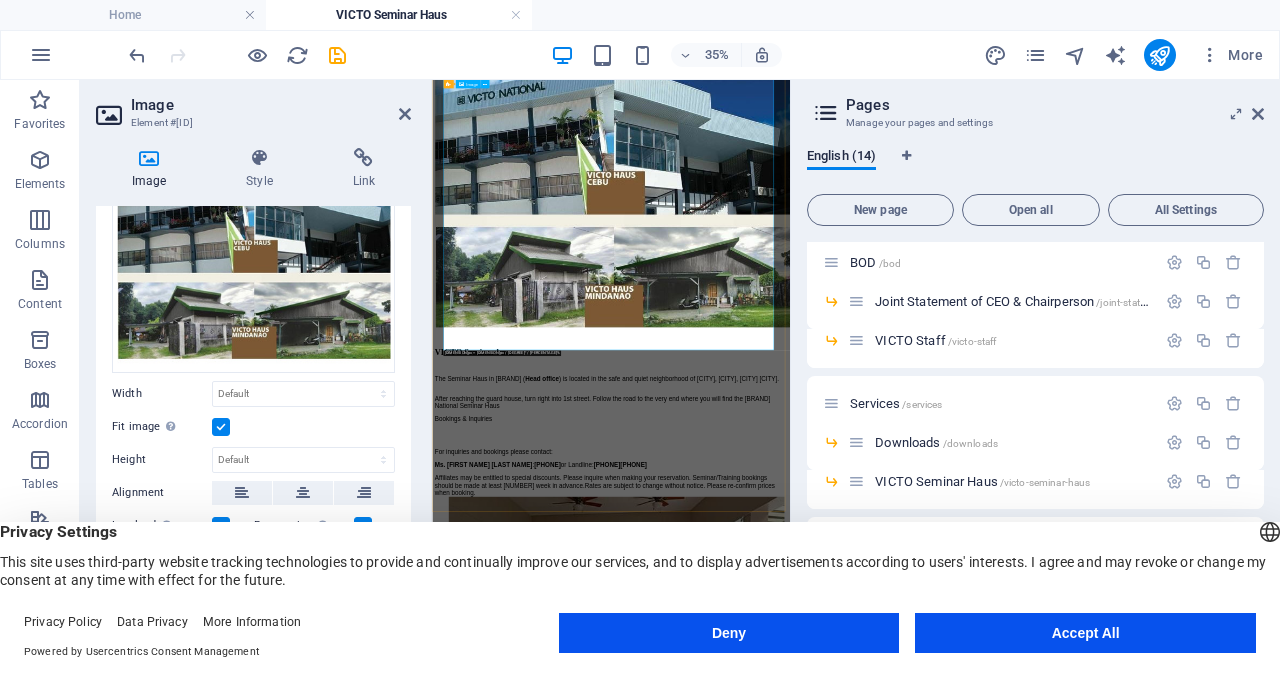 scroll, scrollTop: 1841, scrollLeft: 0, axis: vertical 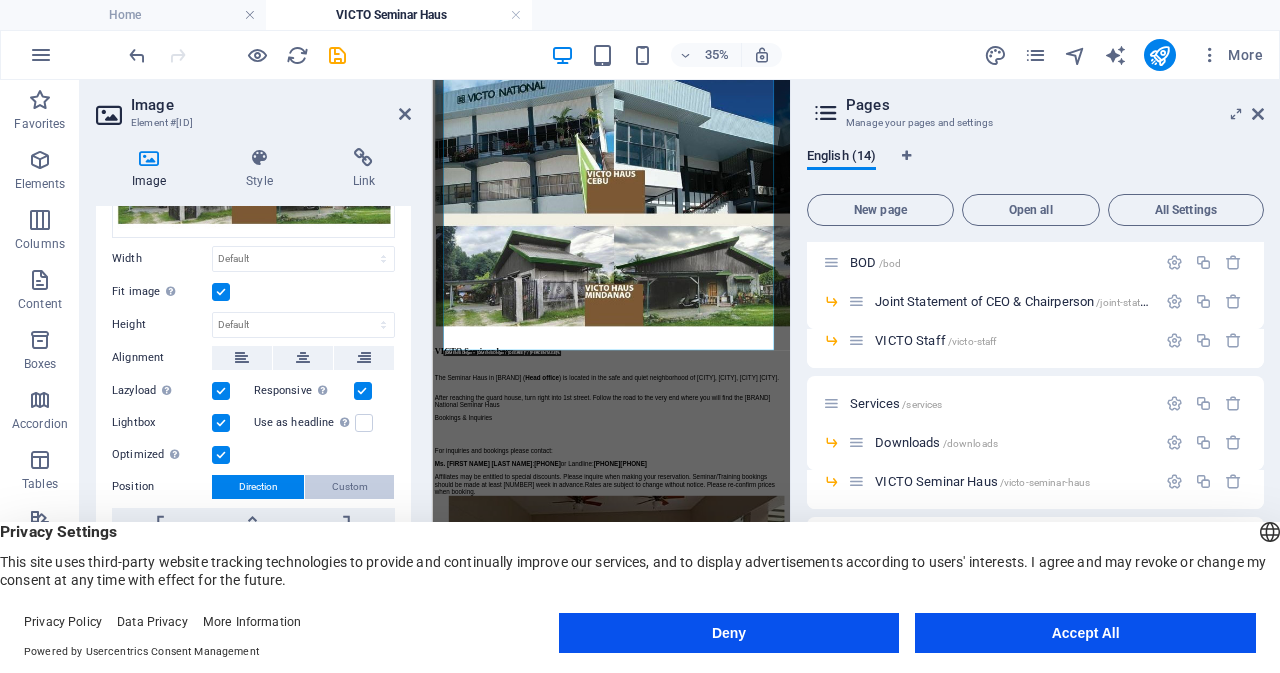 click on "Custom" at bounding box center [350, 487] 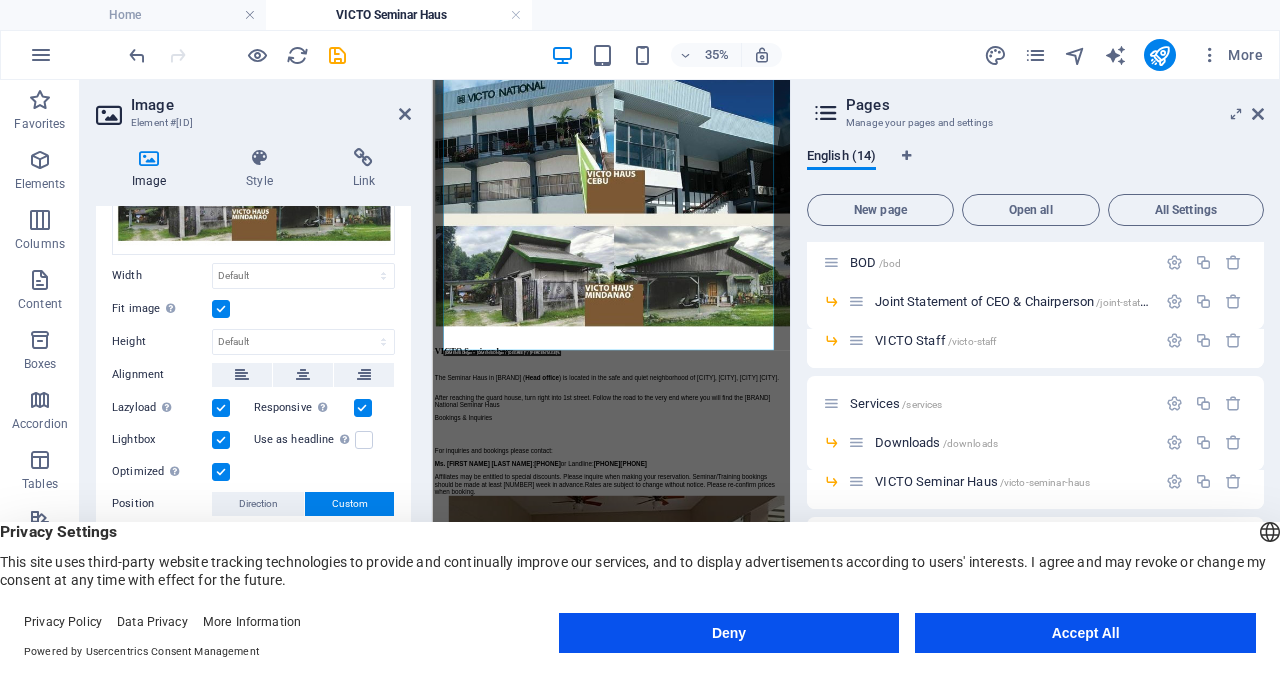 scroll, scrollTop: 453, scrollLeft: 0, axis: vertical 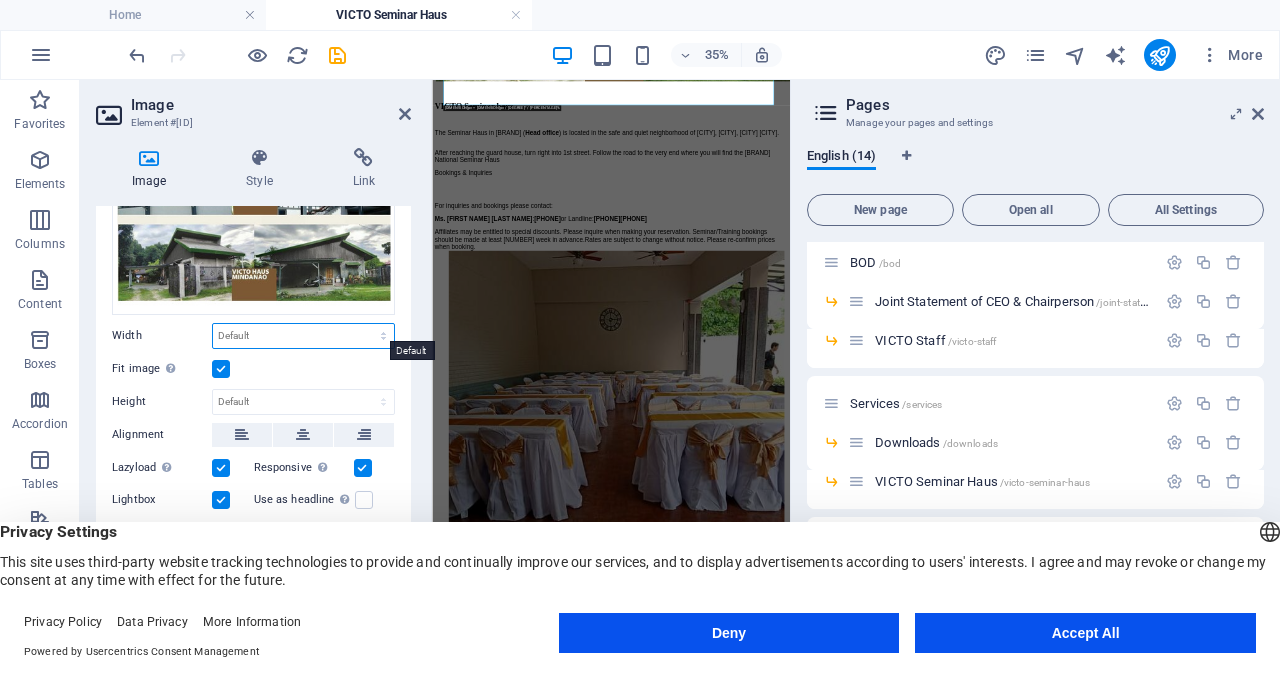 click on "Default auto px rem % em vh vw" at bounding box center [303, 336] 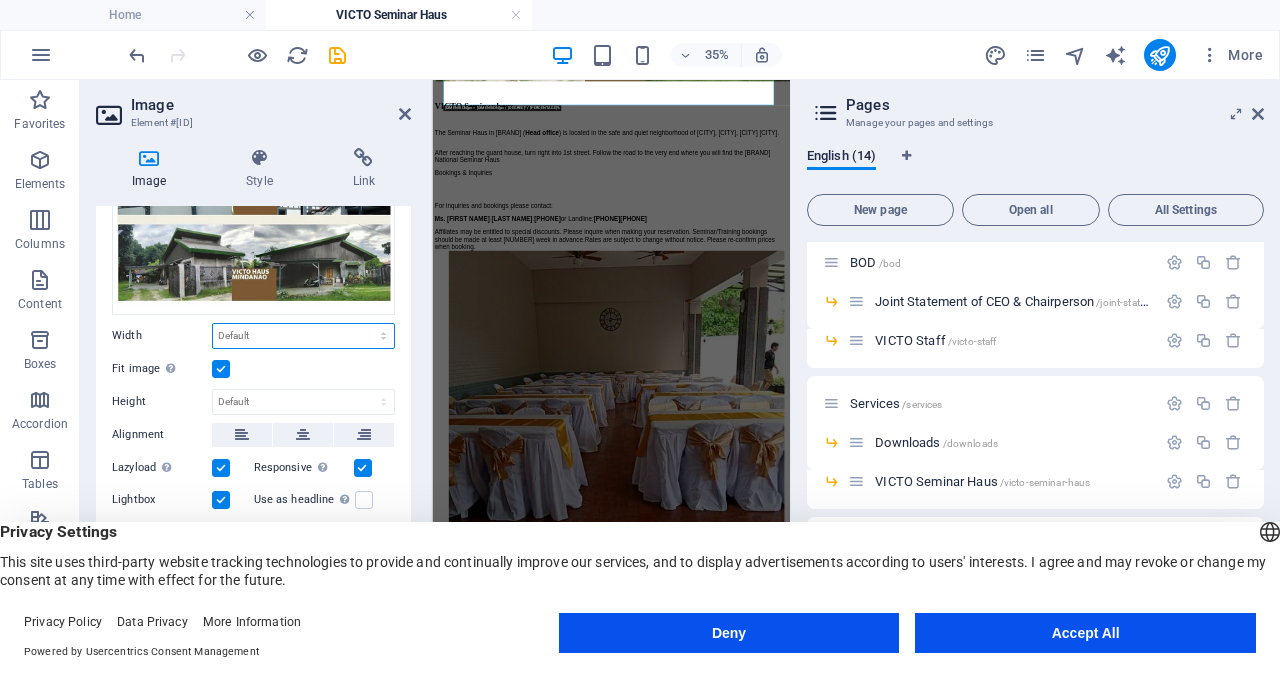 click on "Default auto px rem % em vh vw" at bounding box center (303, 336) 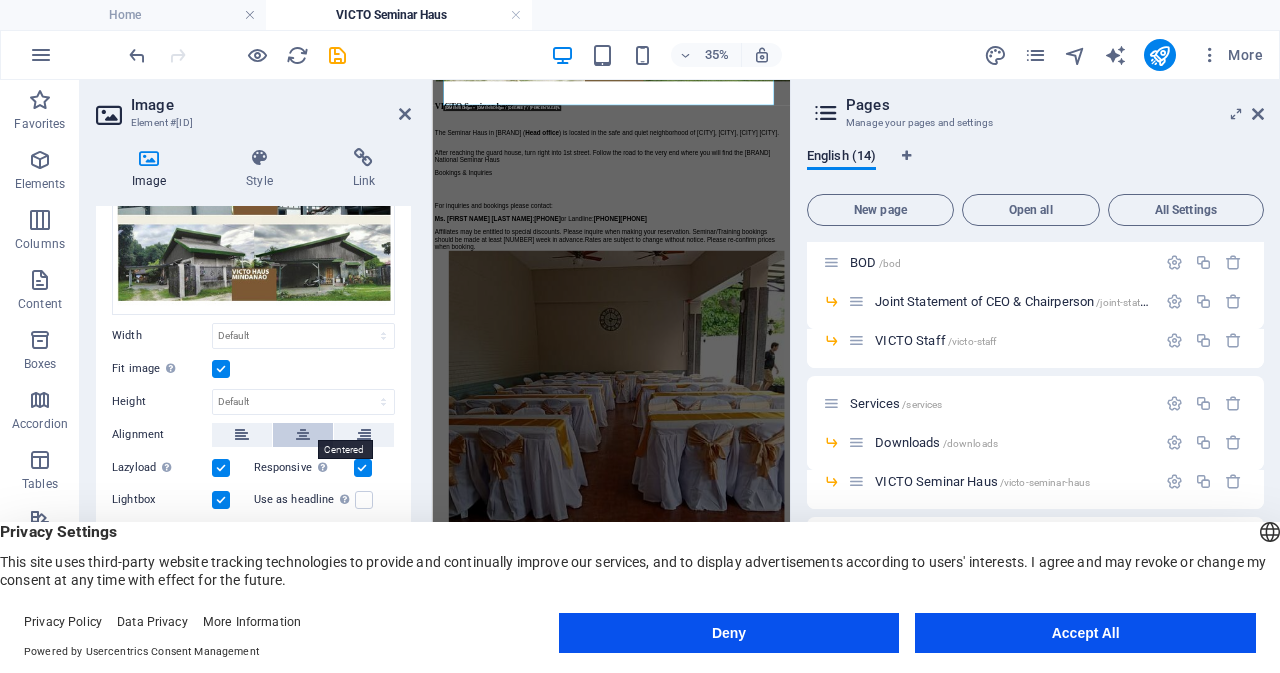 click at bounding box center (303, 435) 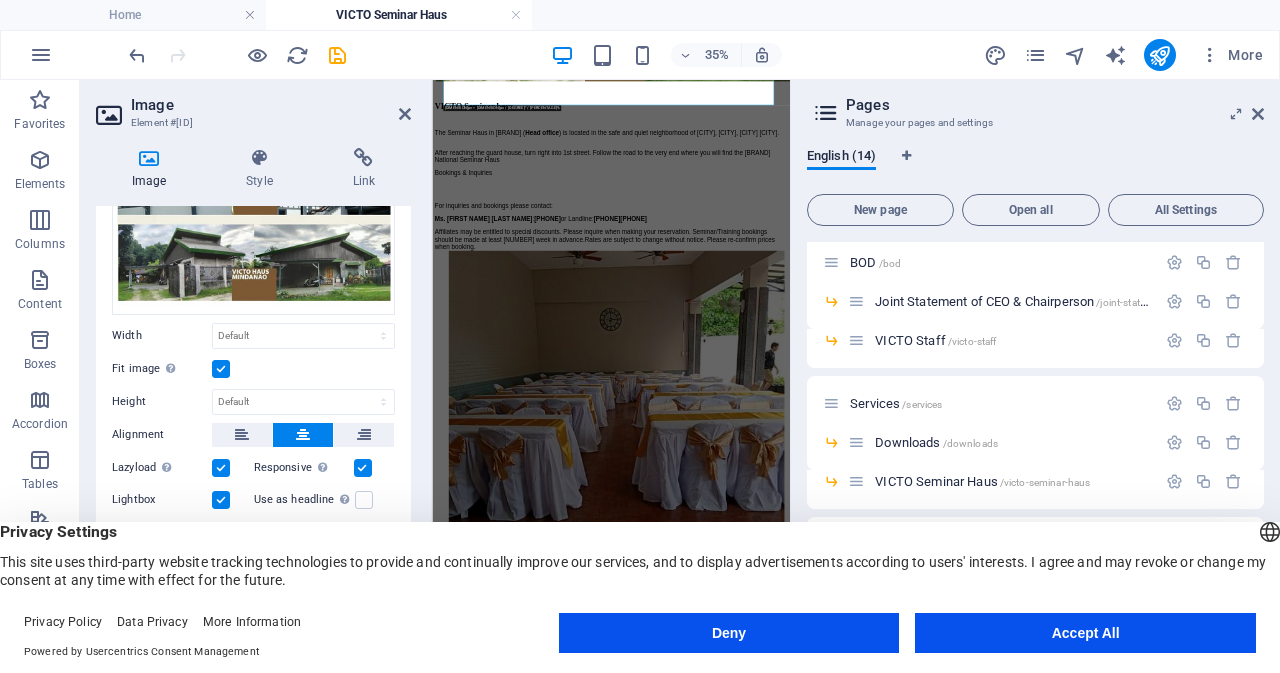 click at bounding box center (303, 435) 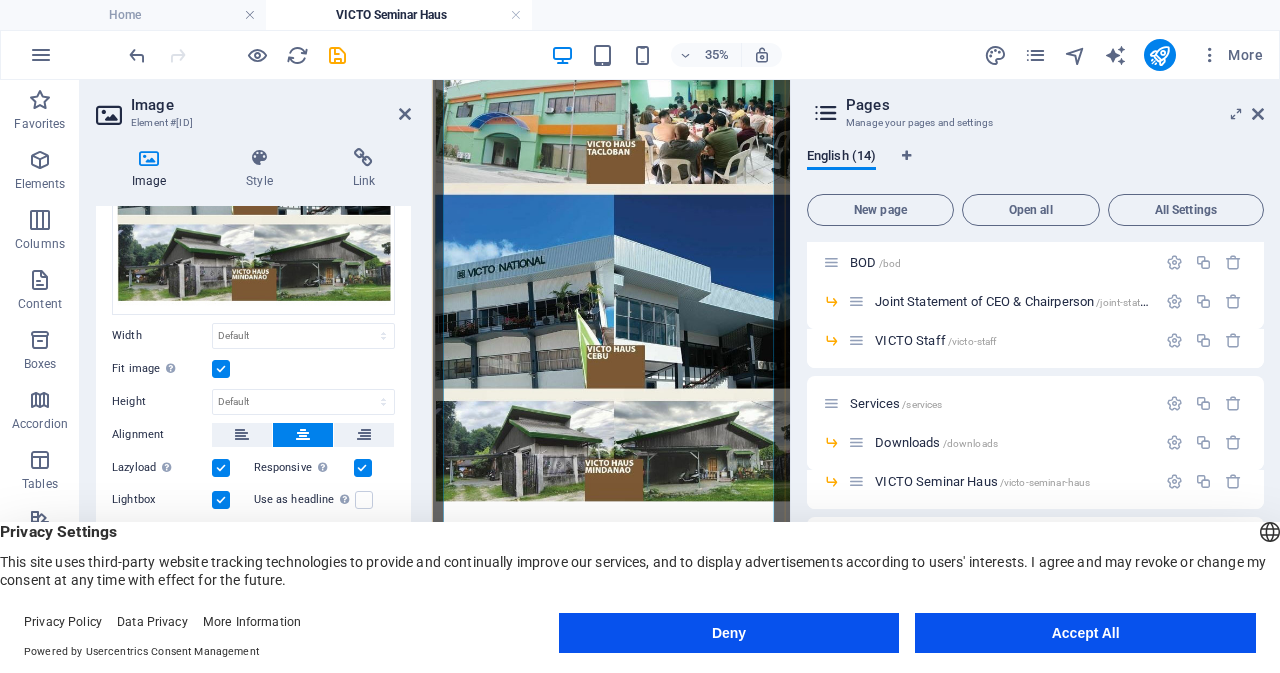 scroll, scrollTop: 841, scrollLeft: 0, axis: vertical 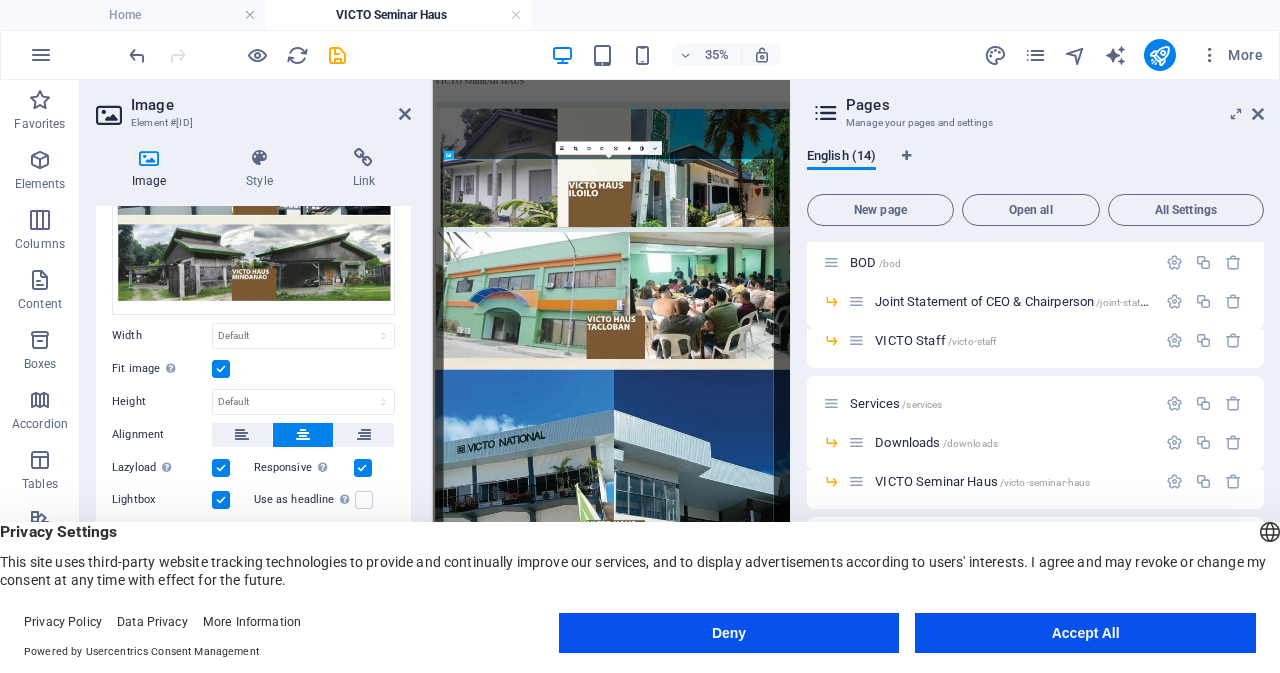 click at bounding box center (654, 147) 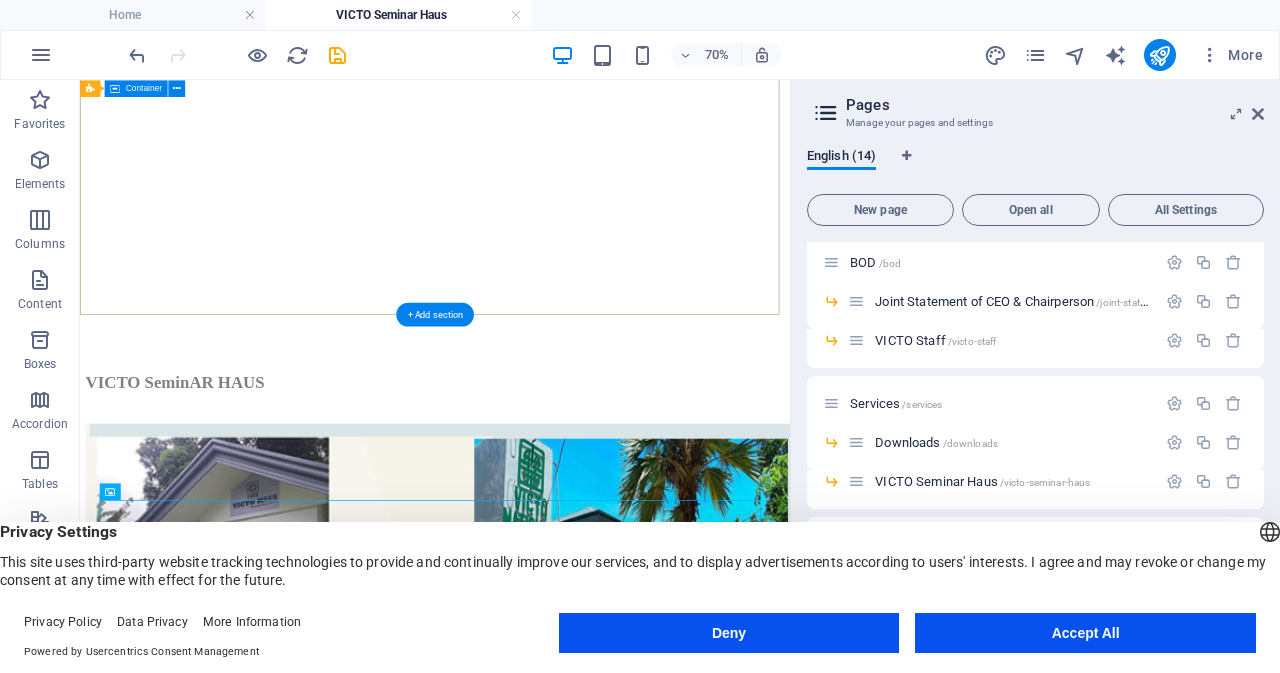 scroll, scrollTop: 0, scrollLeft: 0, axis: both 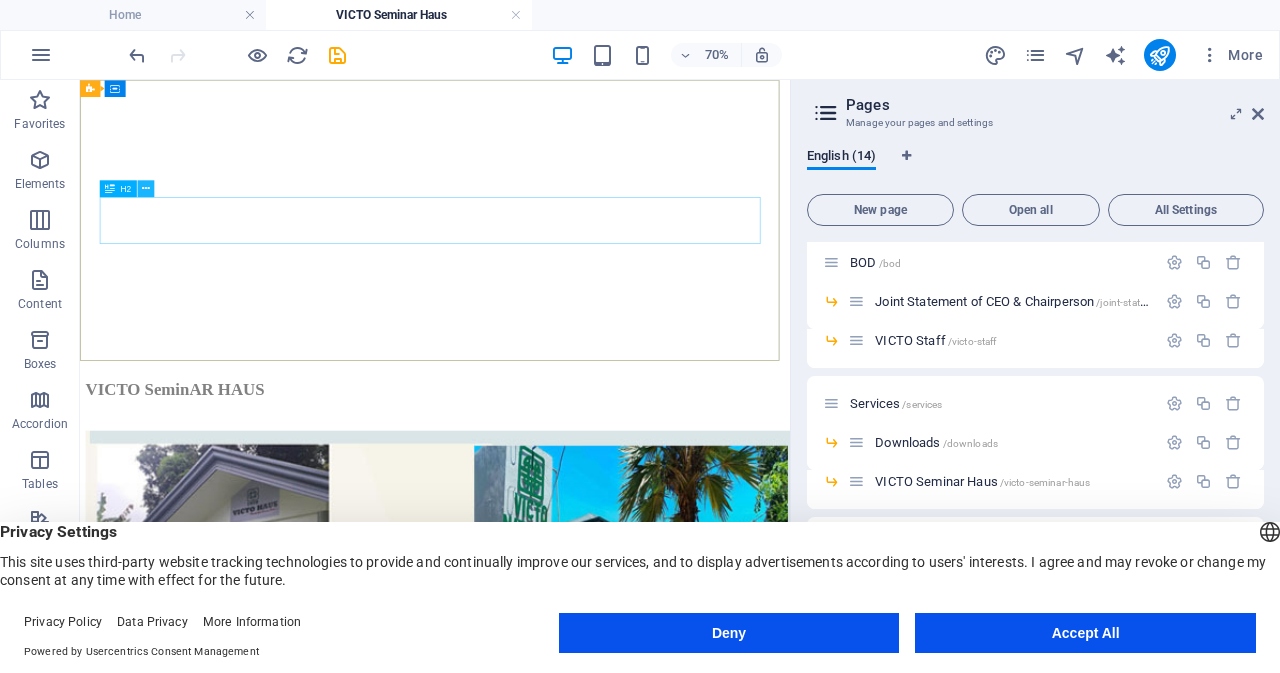click at bounding box center [146, 188] 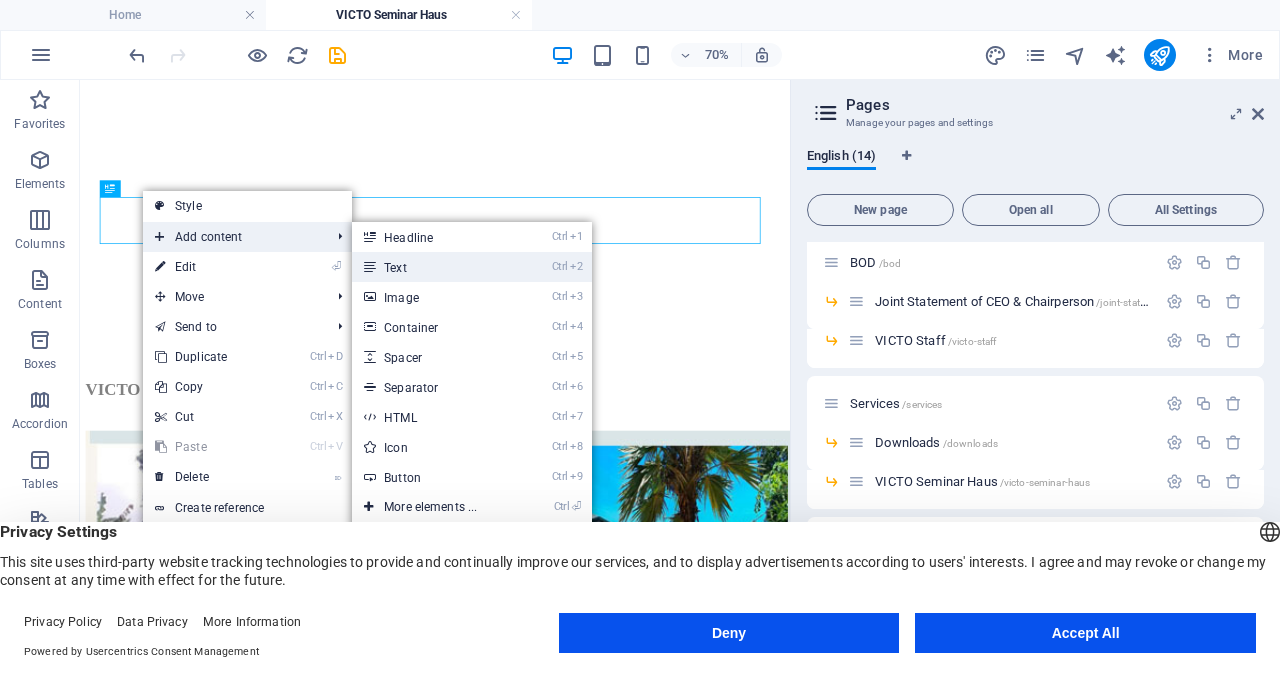 click on "Ctrl 2  Text" at bounding box center [434, 267] 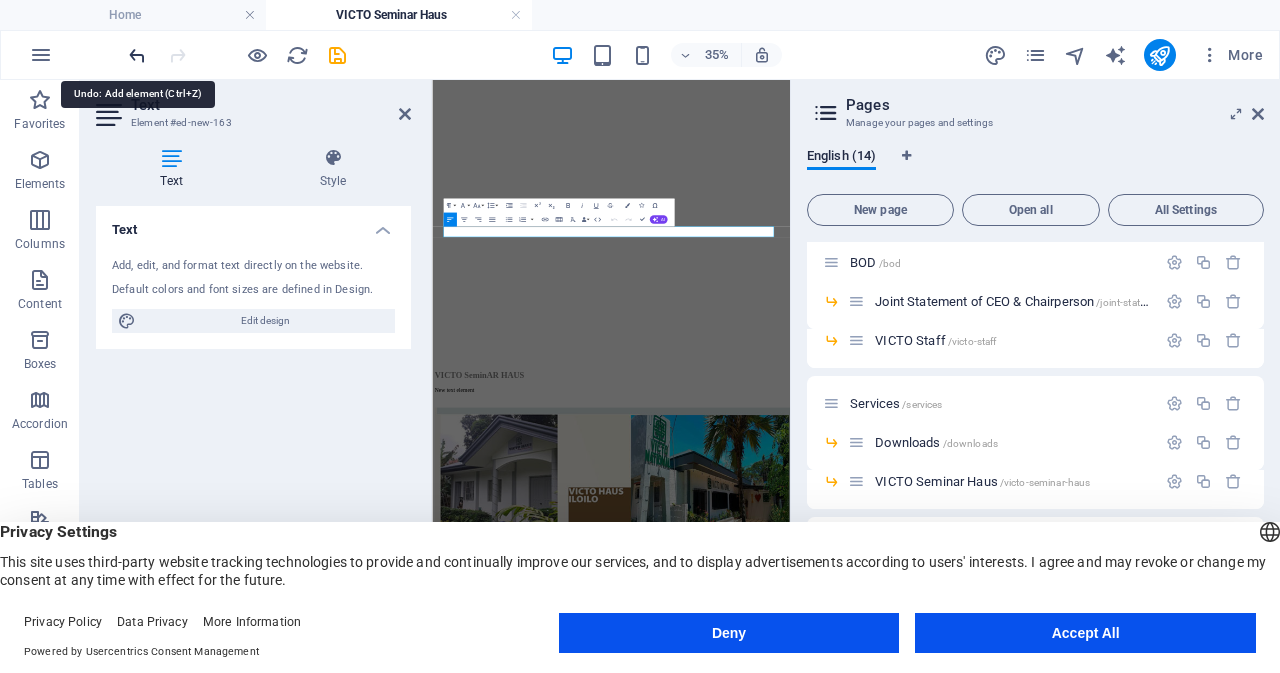 click at bounding box center [137, 55] 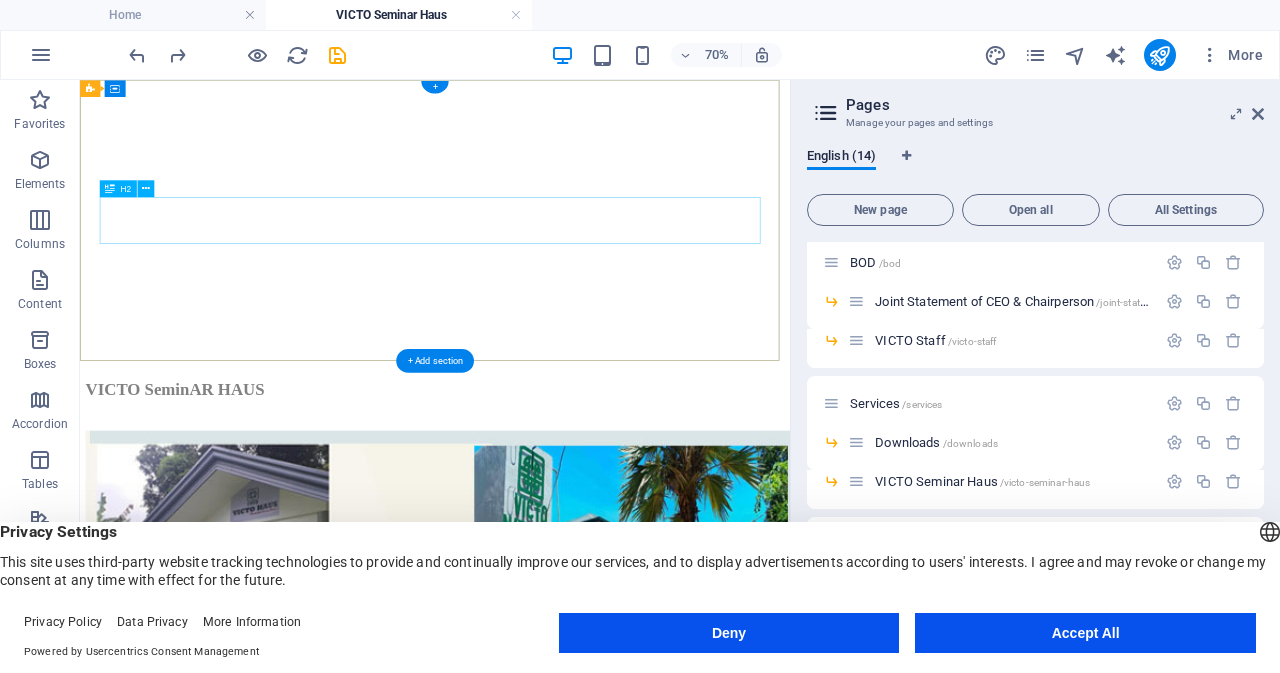 click on "VICTO SeminAR HAUS" at bounding box center [587, 522] 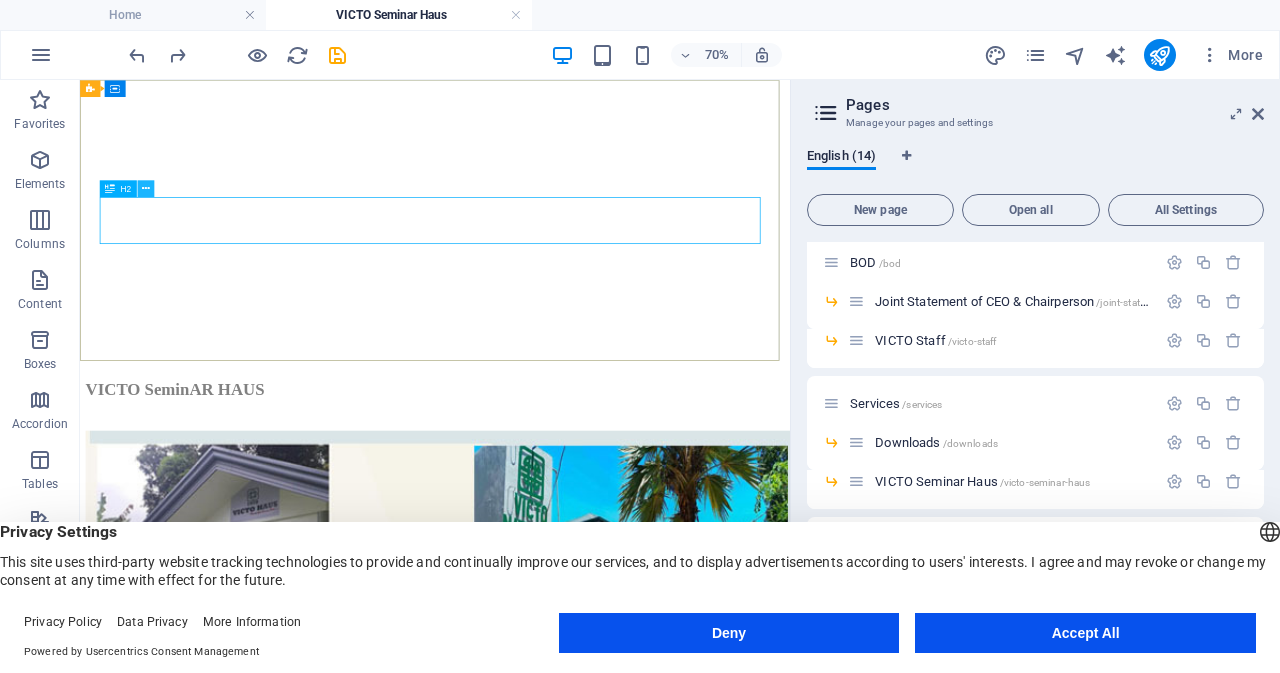 click at bounding box center [146, 188] 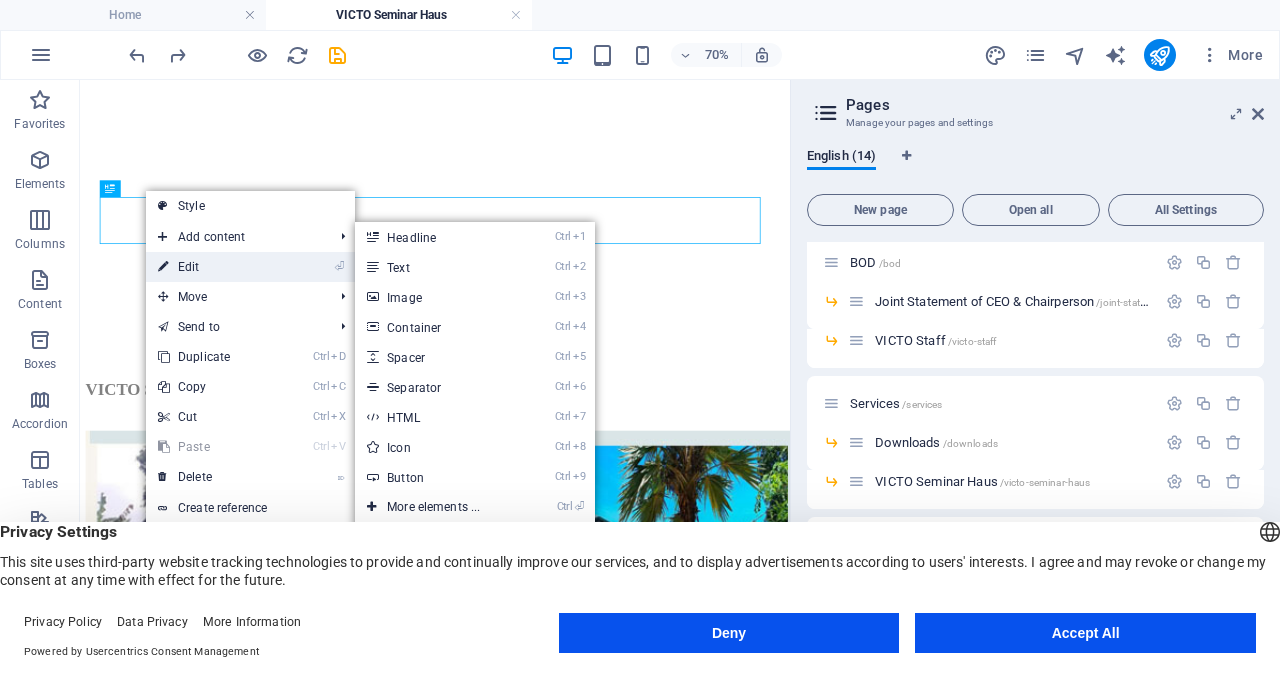 click on "⏎  Edit" at bounding box center [213, 267] 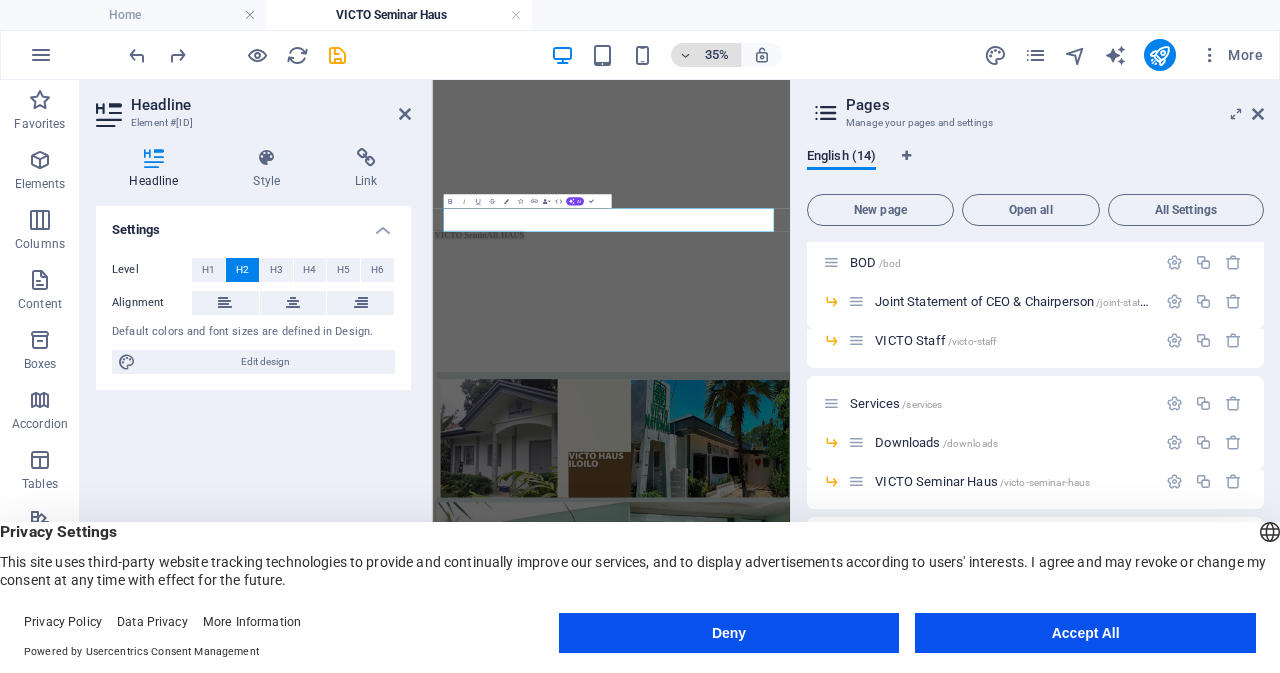 click on "35%" at bounding box center [706, 55] 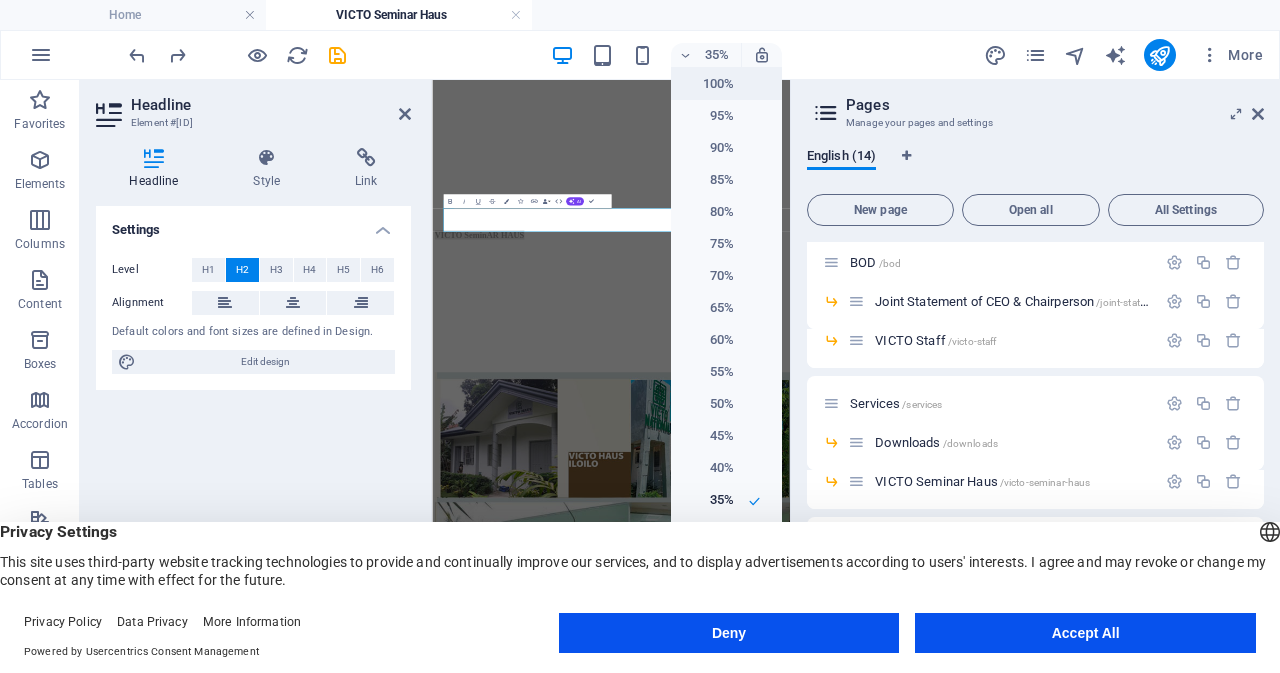 click on "100%" at bounding box center [708, 84] 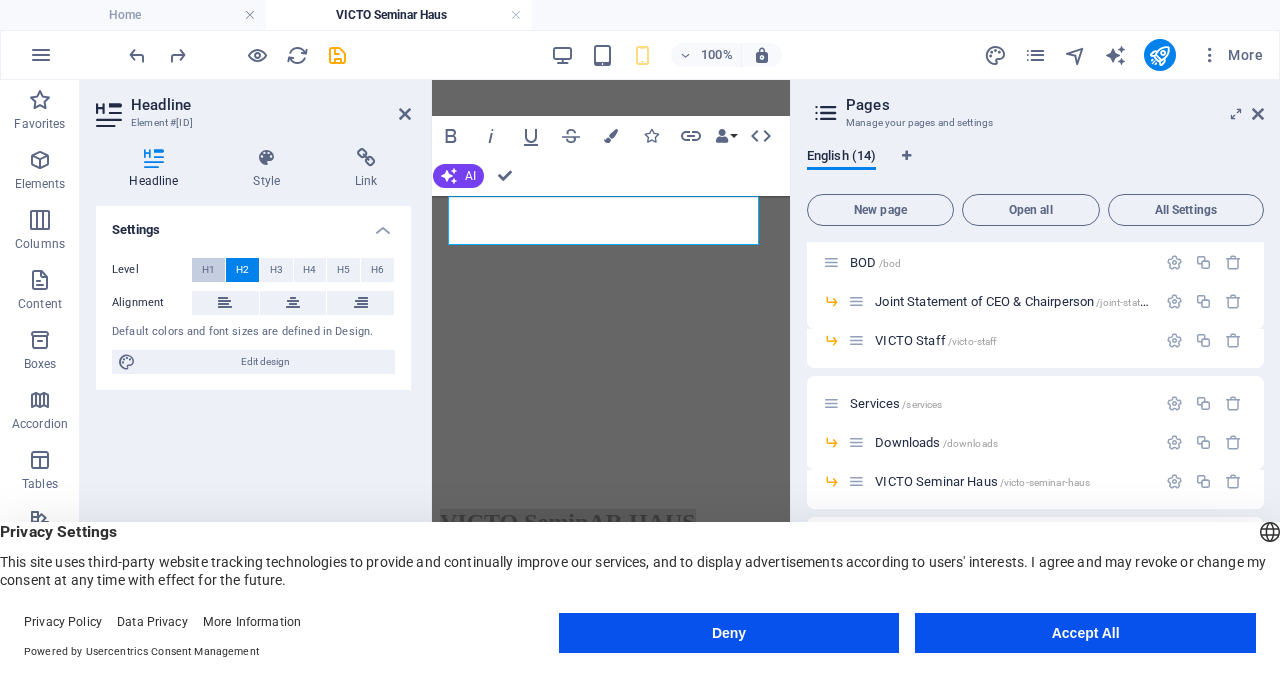 click on "H1" at bounding box center (208, 270) 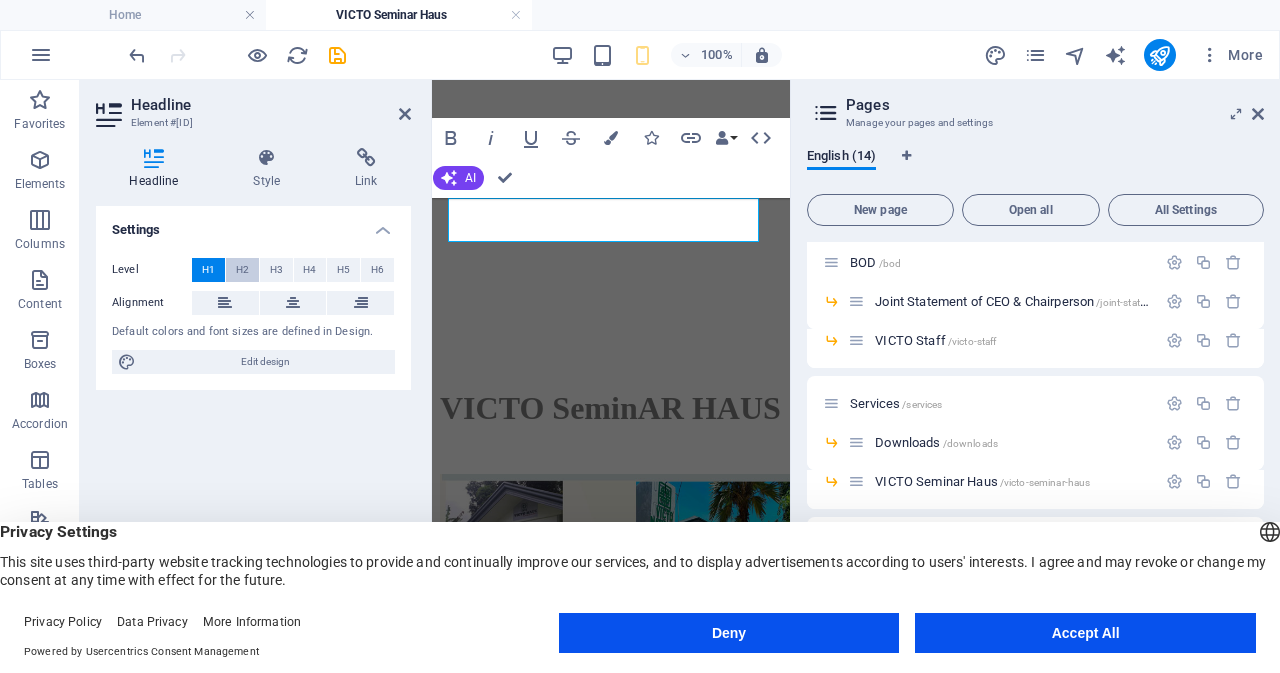 click on "H2" at bounding box center (242, 270) 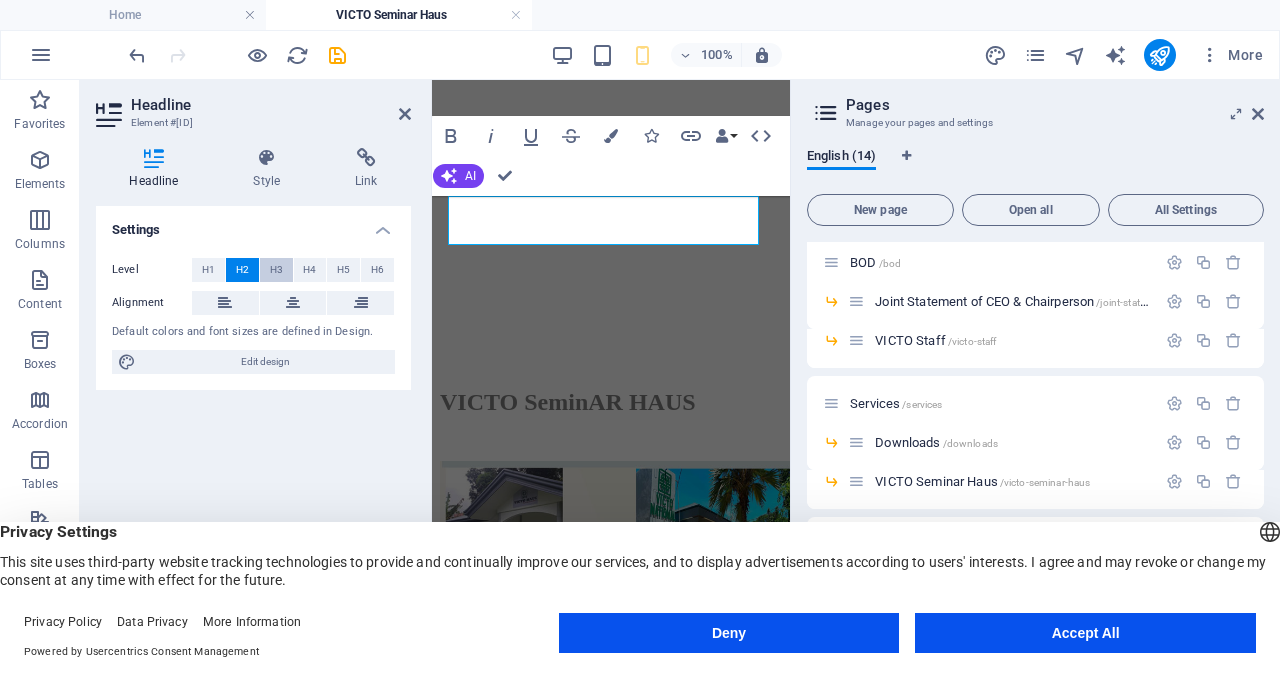 click on "H3" at bounding box center (276, 270) 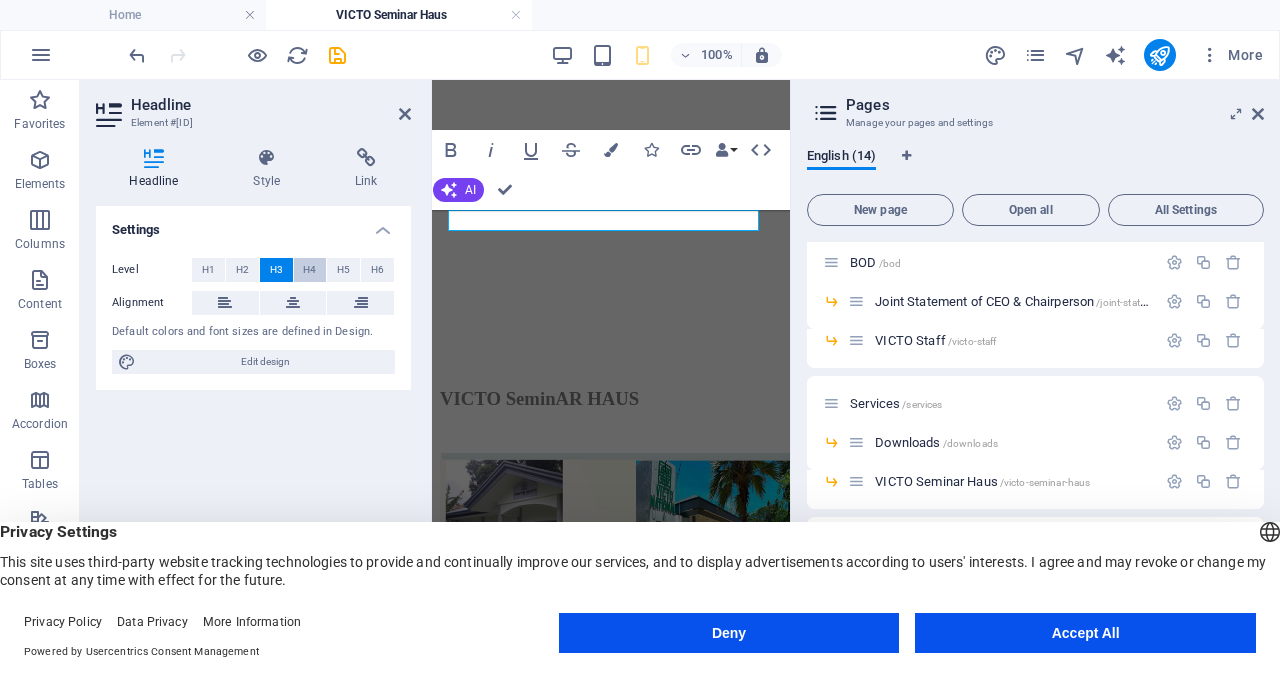 click on "H4" at bounding box center [309, 270] 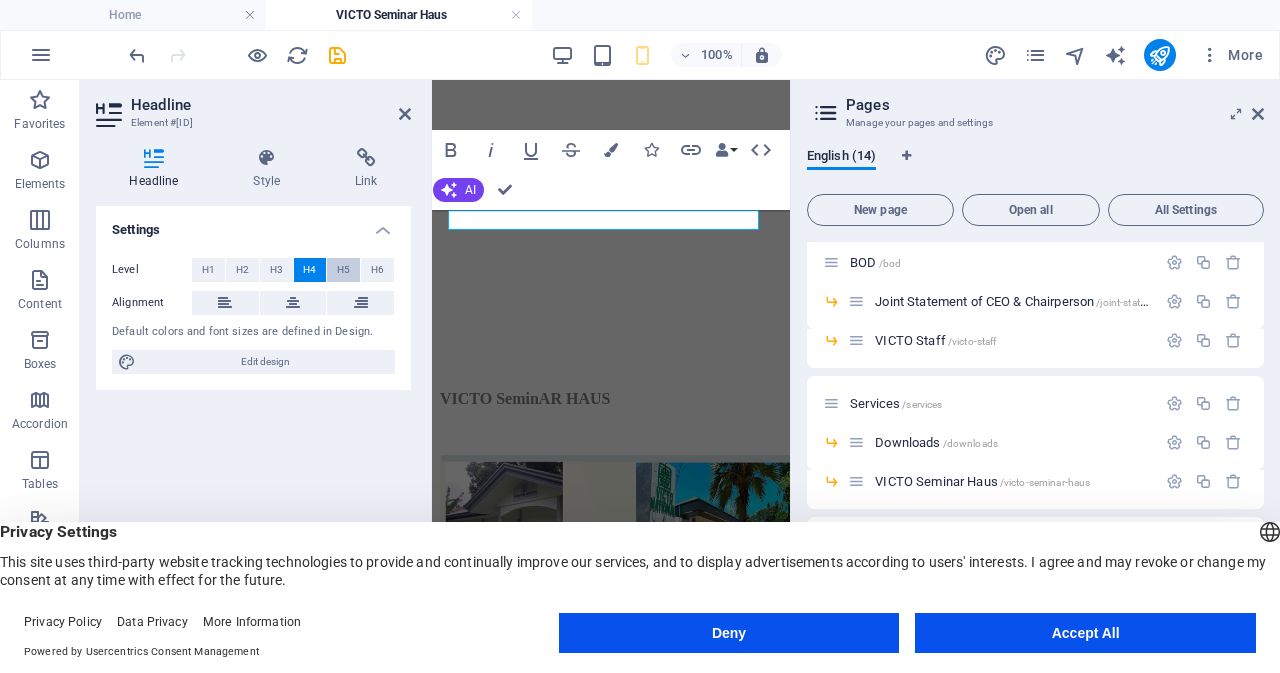 click on "H5" at bounding box center (343, 270) 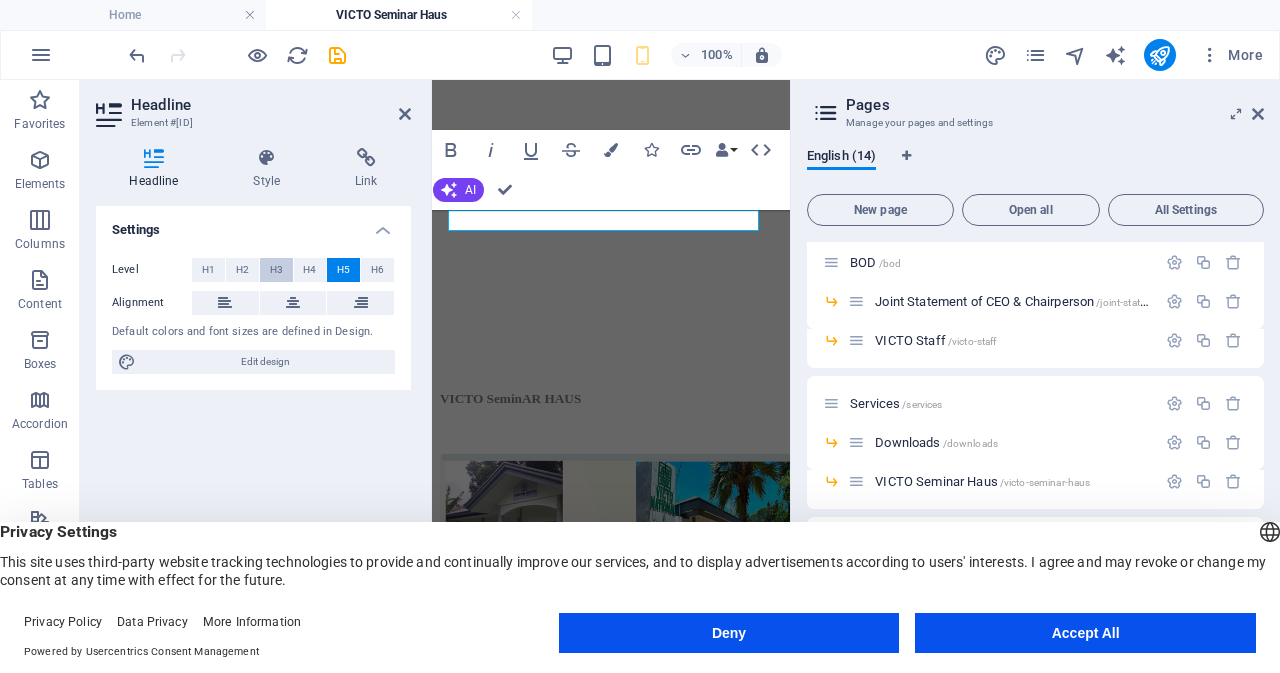click on "H3" at bounding box center [276, 270] 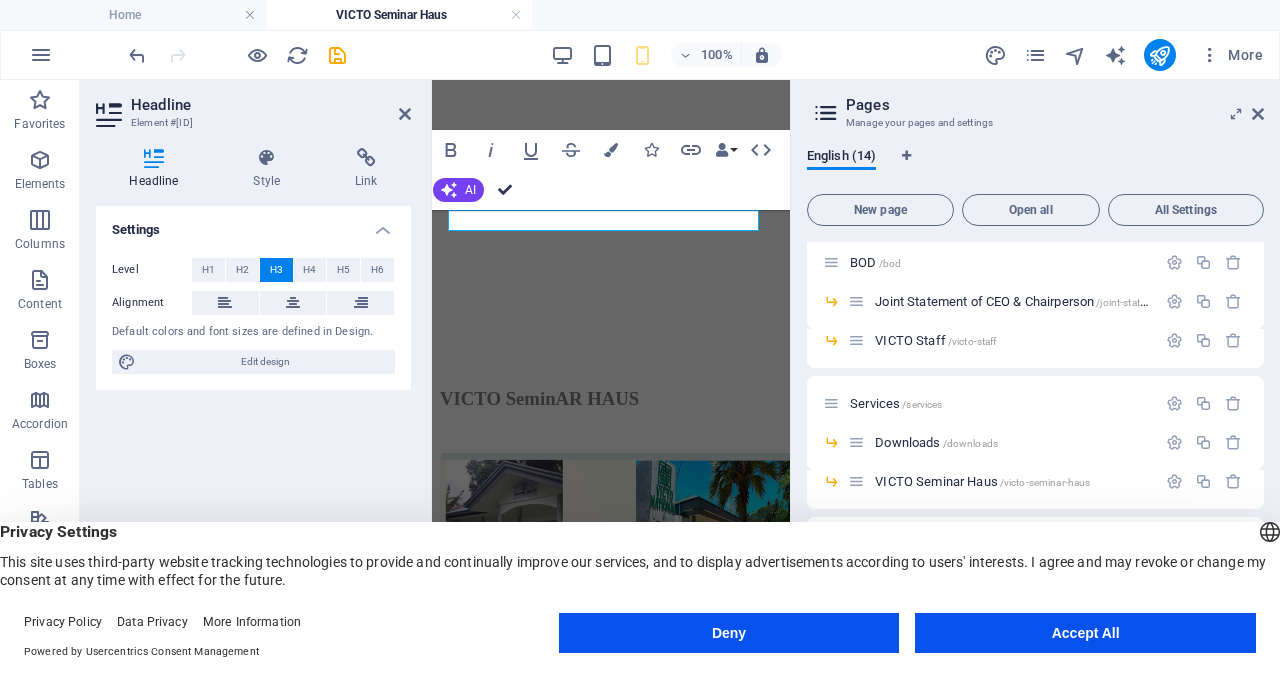 drag, startPoint x: 513, startPoint y: 189, endPoint x: 433, endPoint y: 108, distance: 113.84639 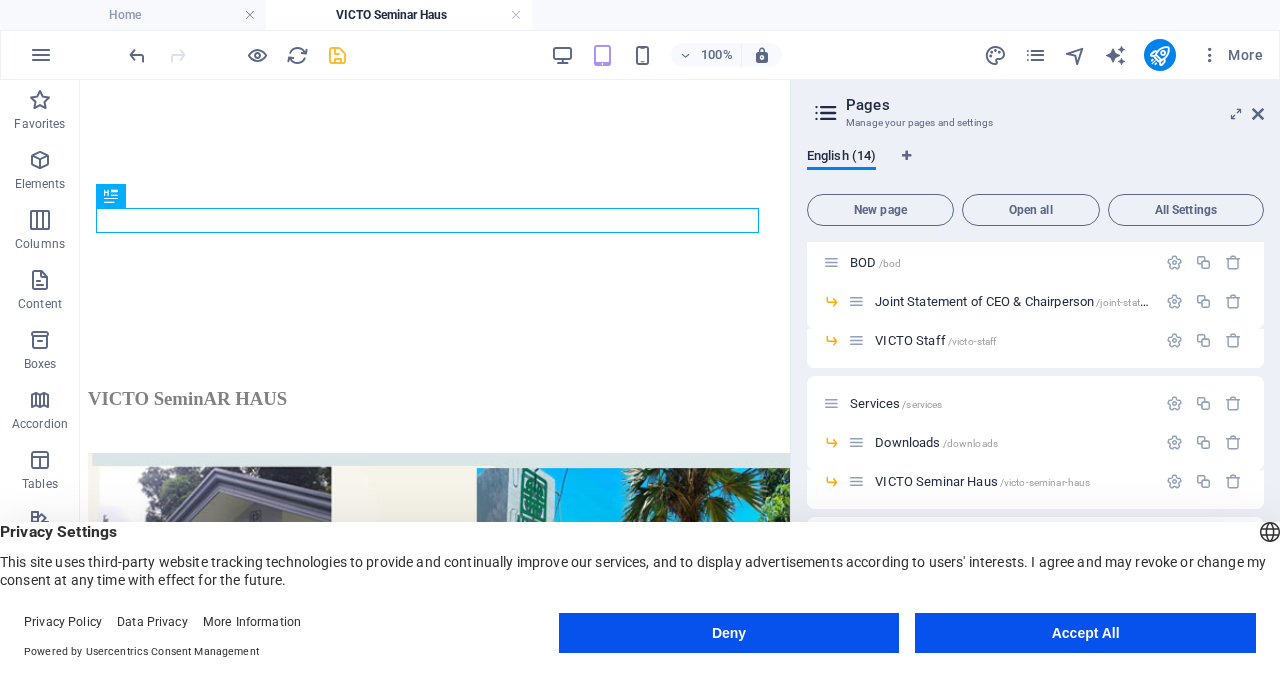 click at bounding box center [337, 55] 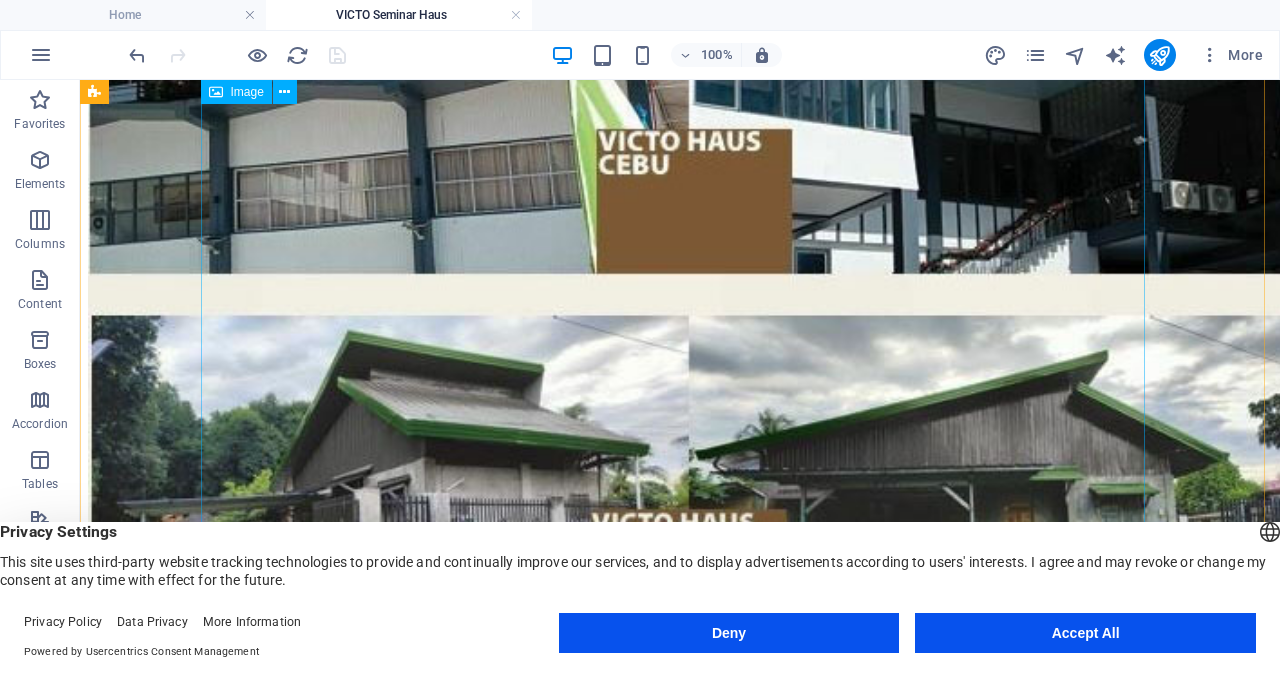 scroll, scrollTop: 2000, scrollLeft: 0, axis: vertical 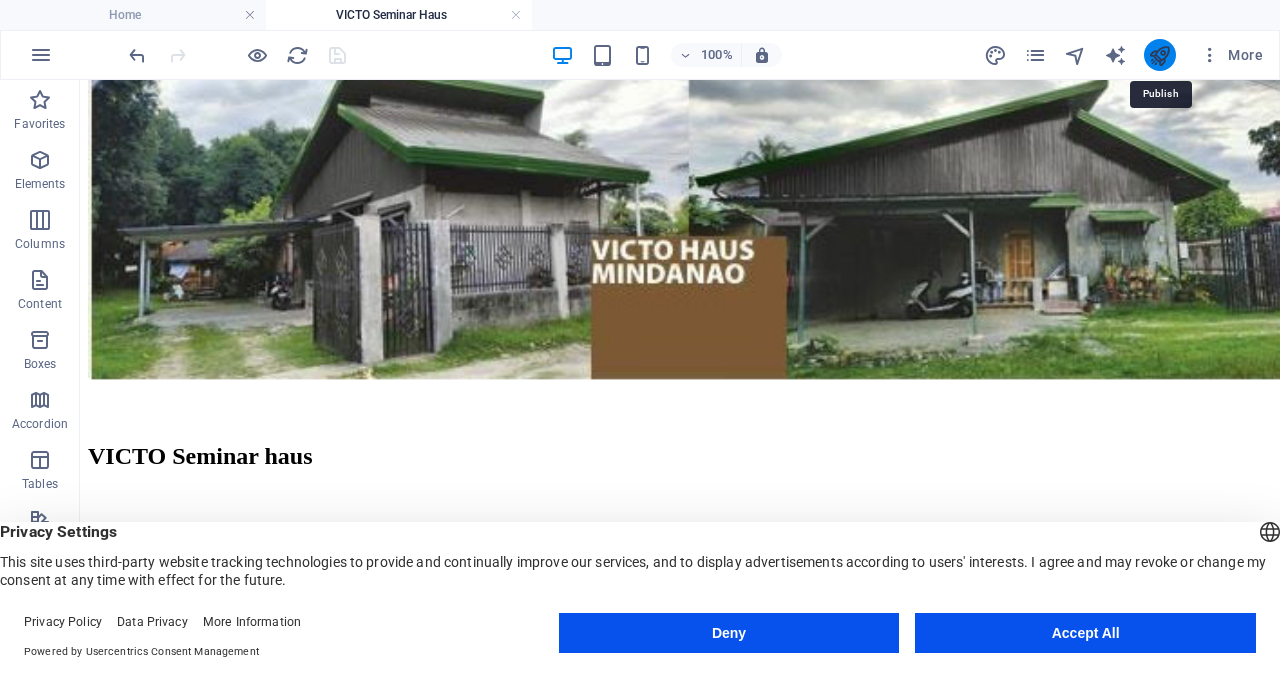 click at bounding box center (1159, 55) 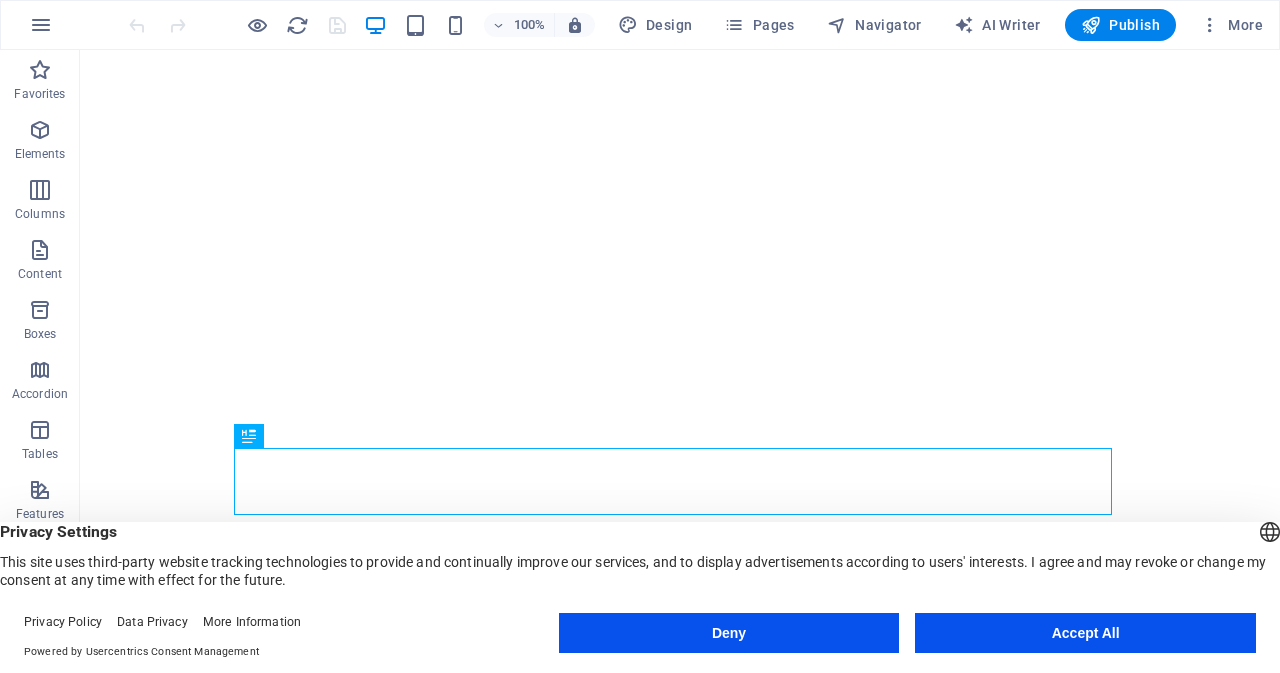 scroll, scrollTop: 0, scrollLeft: 0, axis: both 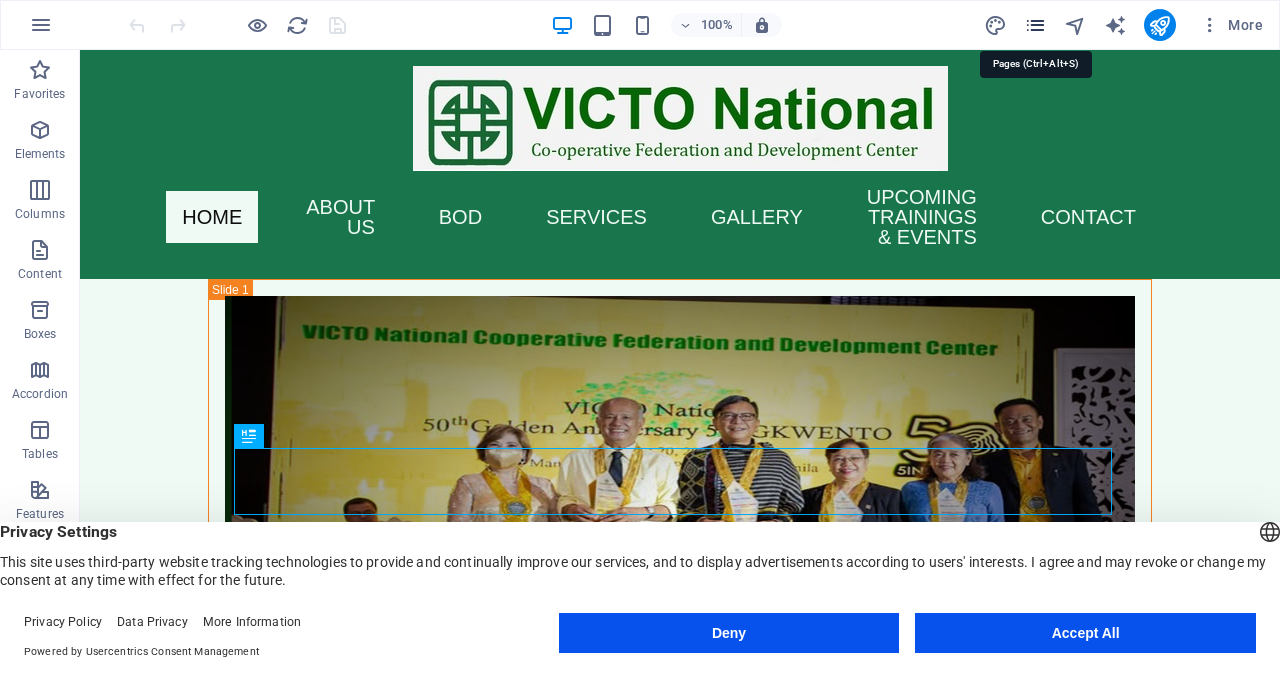 click at bounding box center (1035, 25) 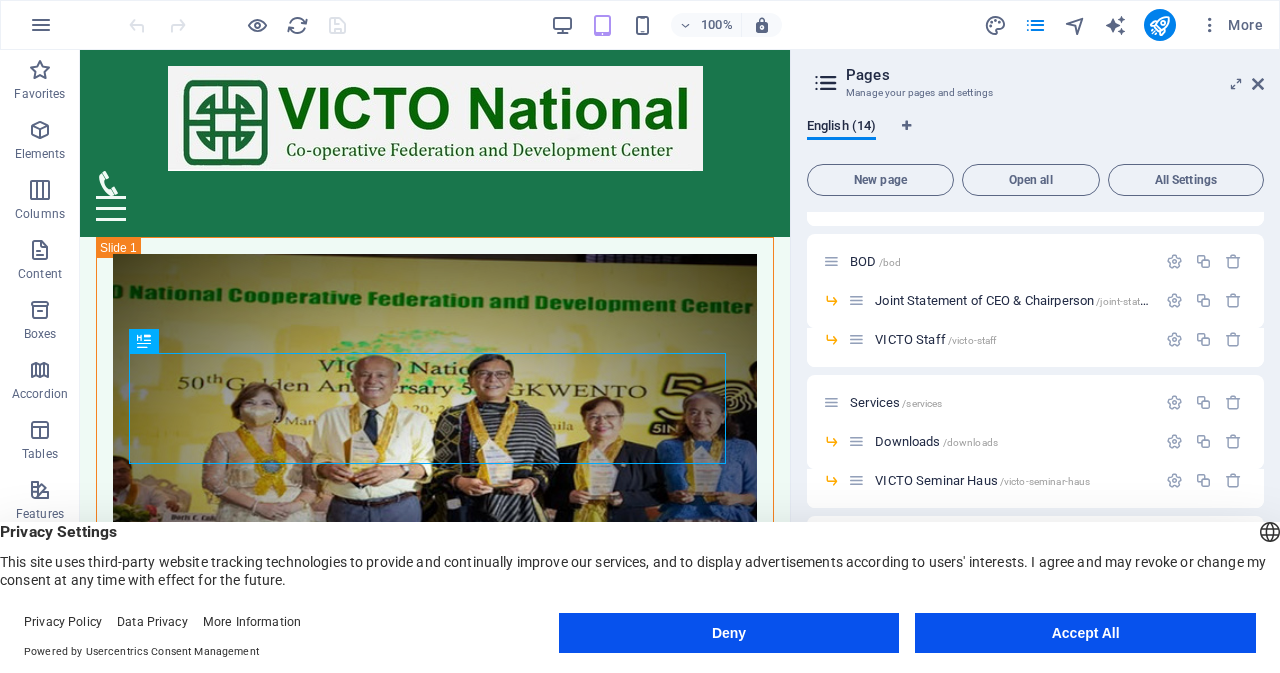 scroll, scrollTop: 300, scrollLeft: 0, axis: vertical 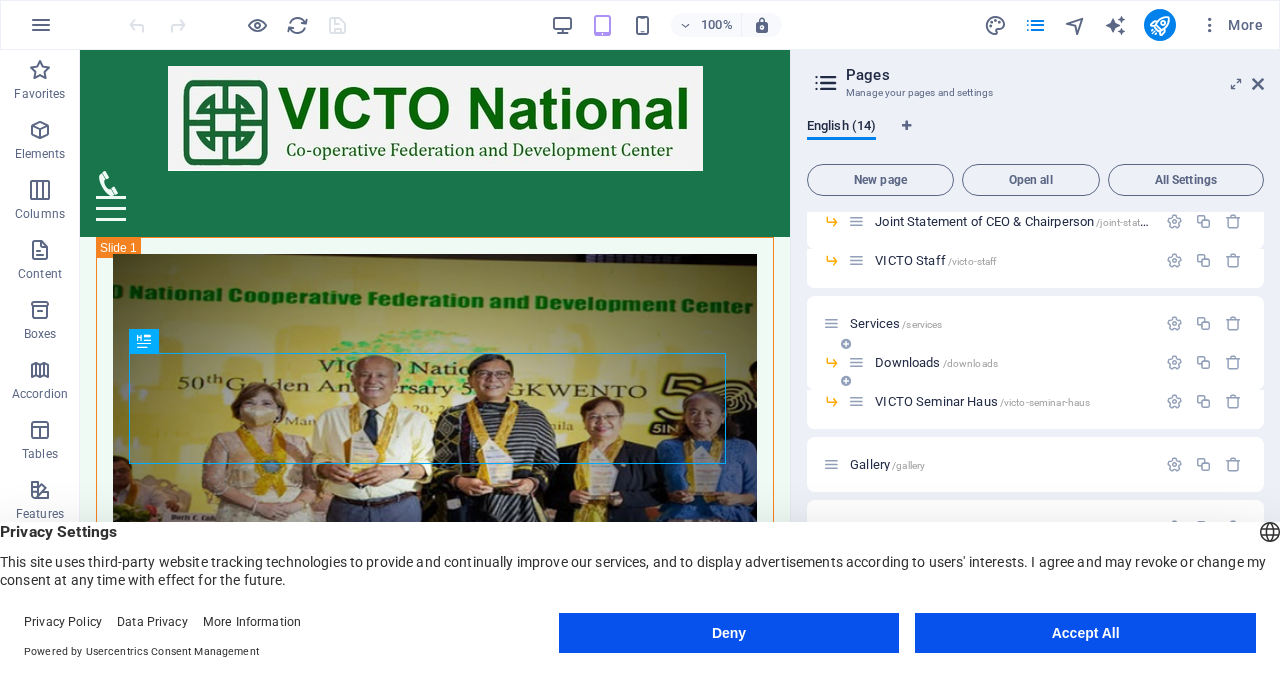 click on "Downloads /downloads" at bounding box center (936, 362) 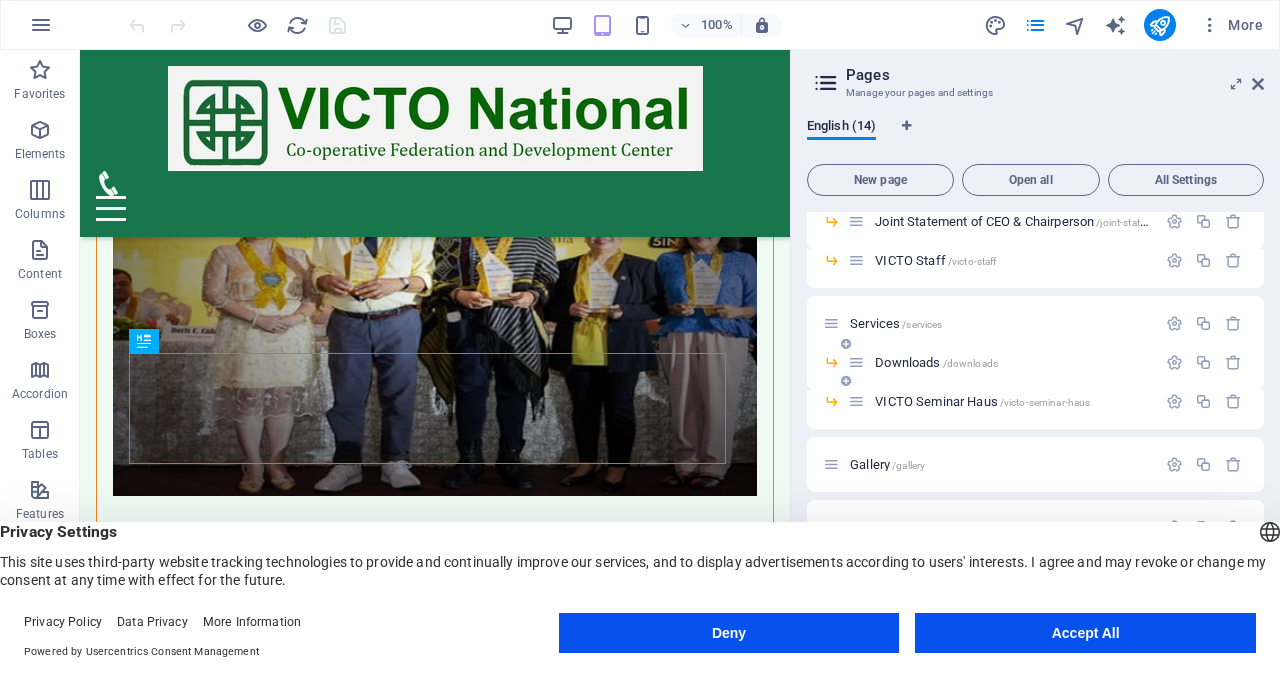 scroll, scrollTop: 250, scrollLeft: 0, axis: vertical 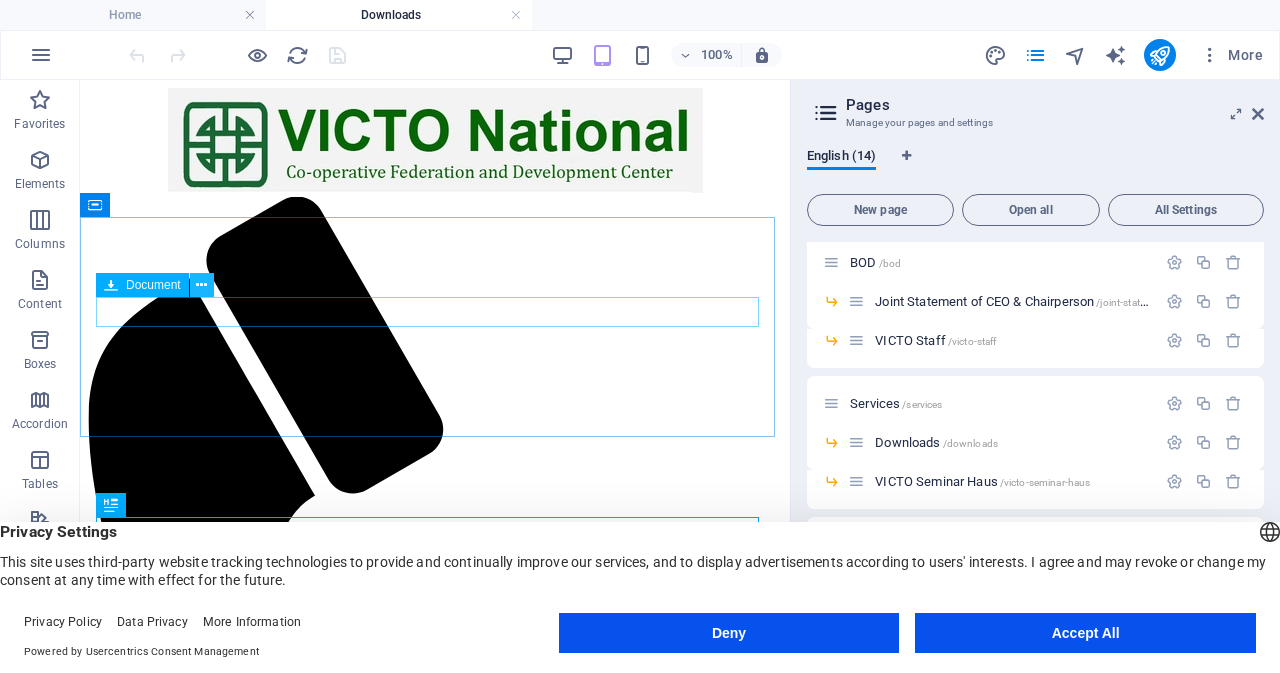 click at bounding box center [202, 285] 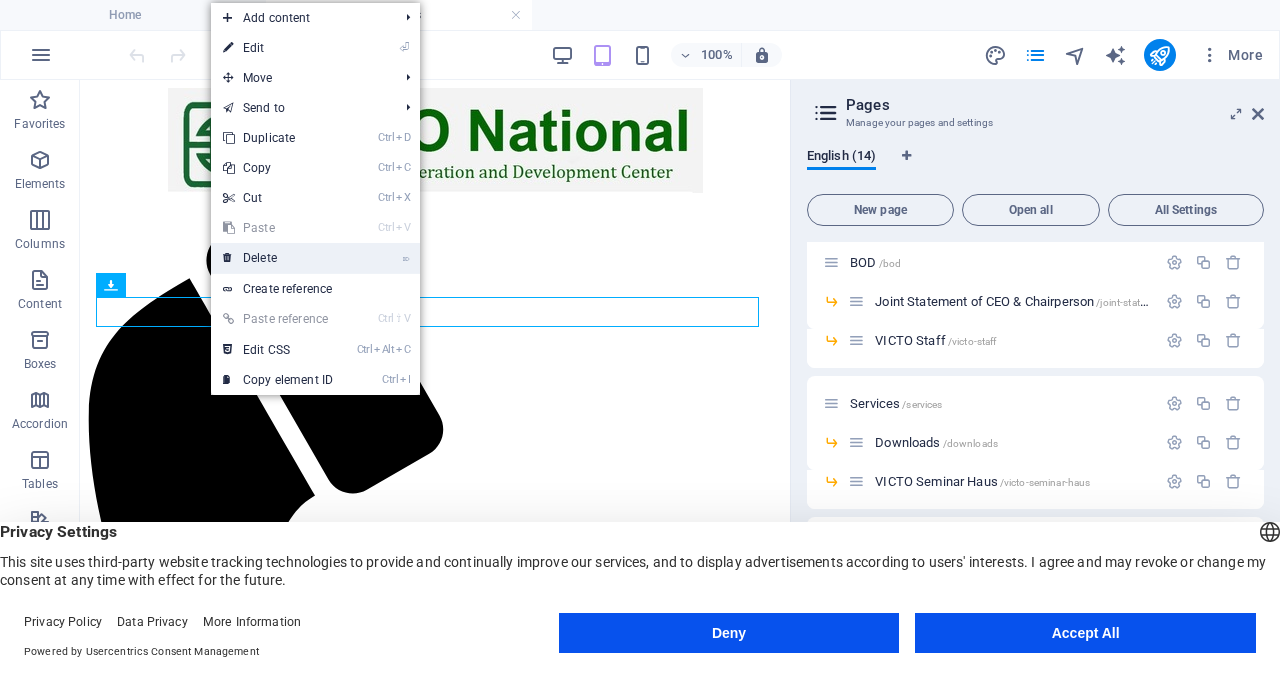 click on "⌦  Delete" at bounding box center (278, 258) 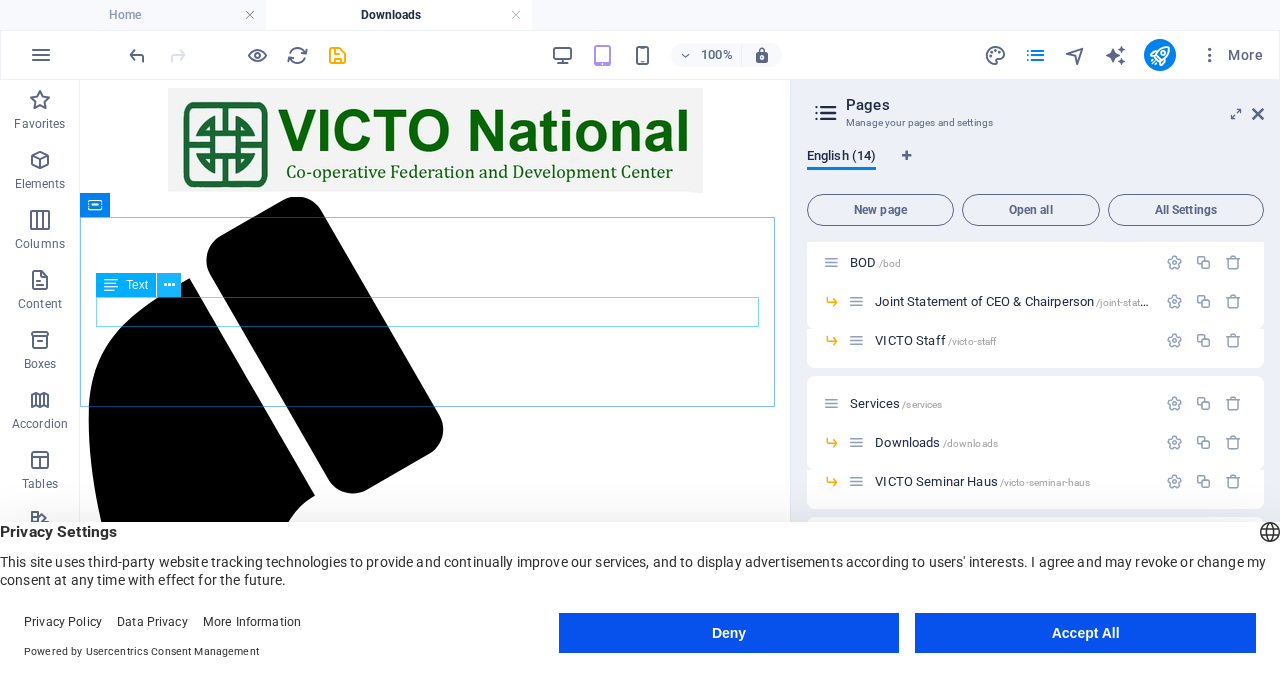 click at bounding box center (169, 285) 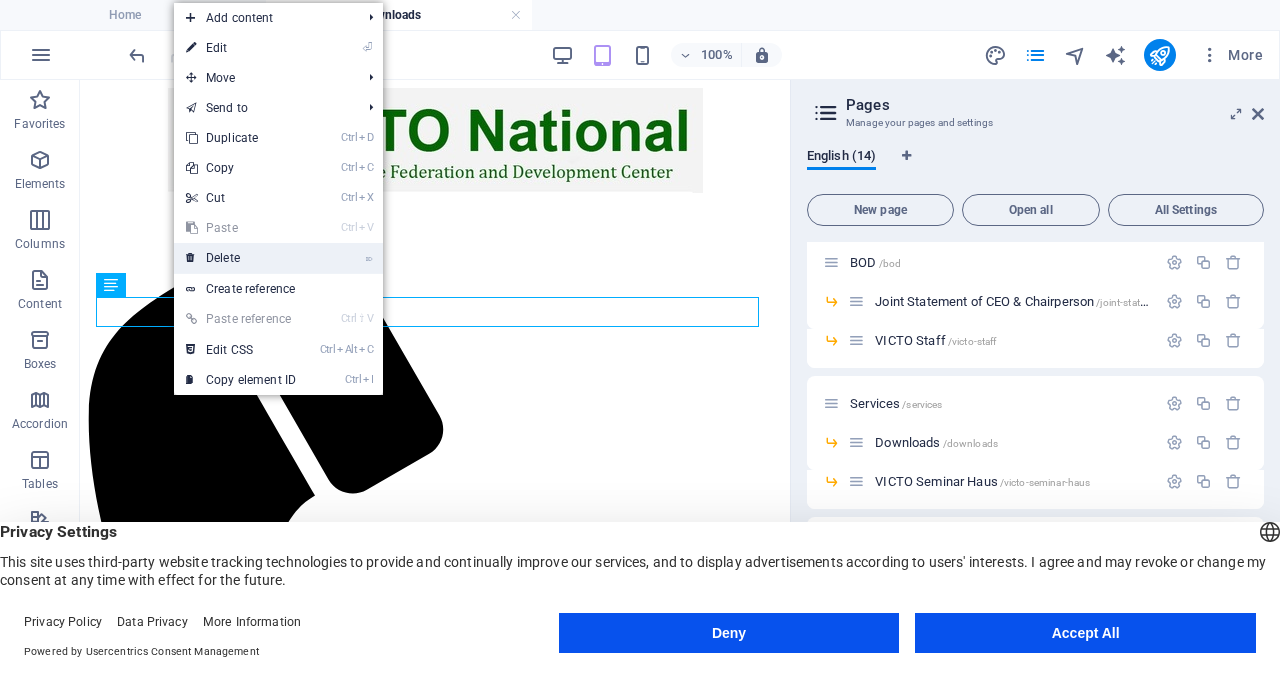 click on "⌦  Delete" at bounding box center (241, 258) 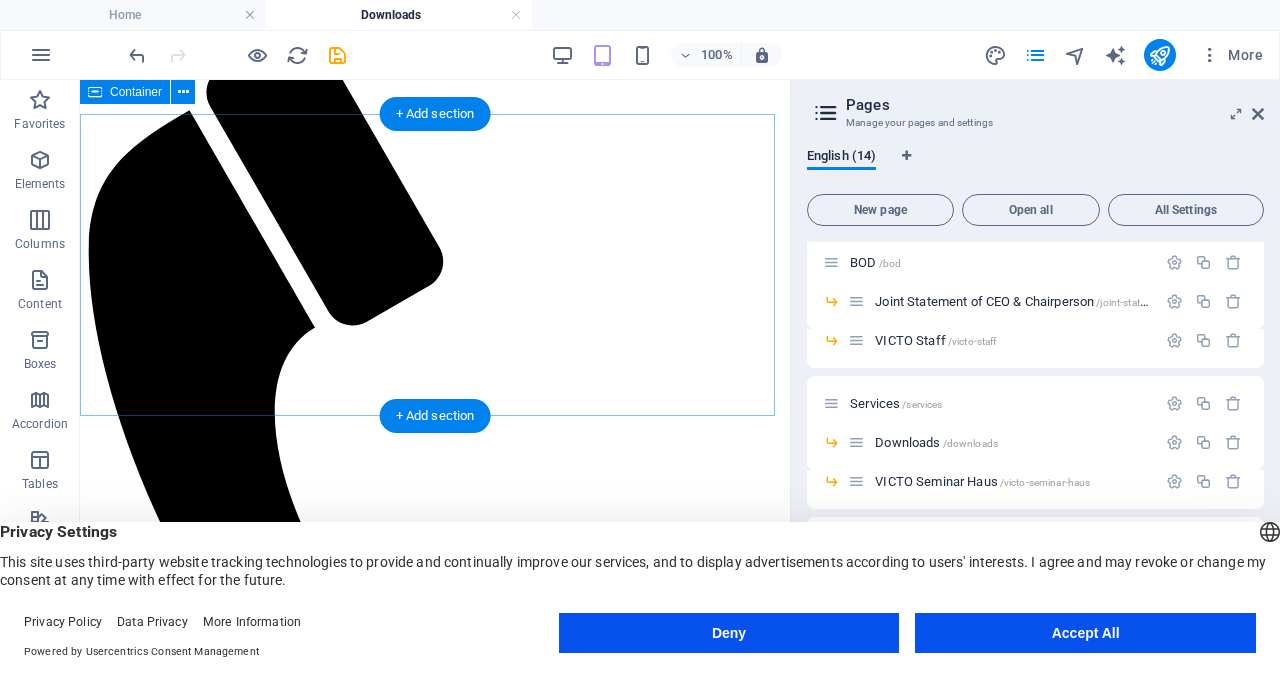 scroll, scrollTop: 100, scrollLeft: 0, axis: vertical 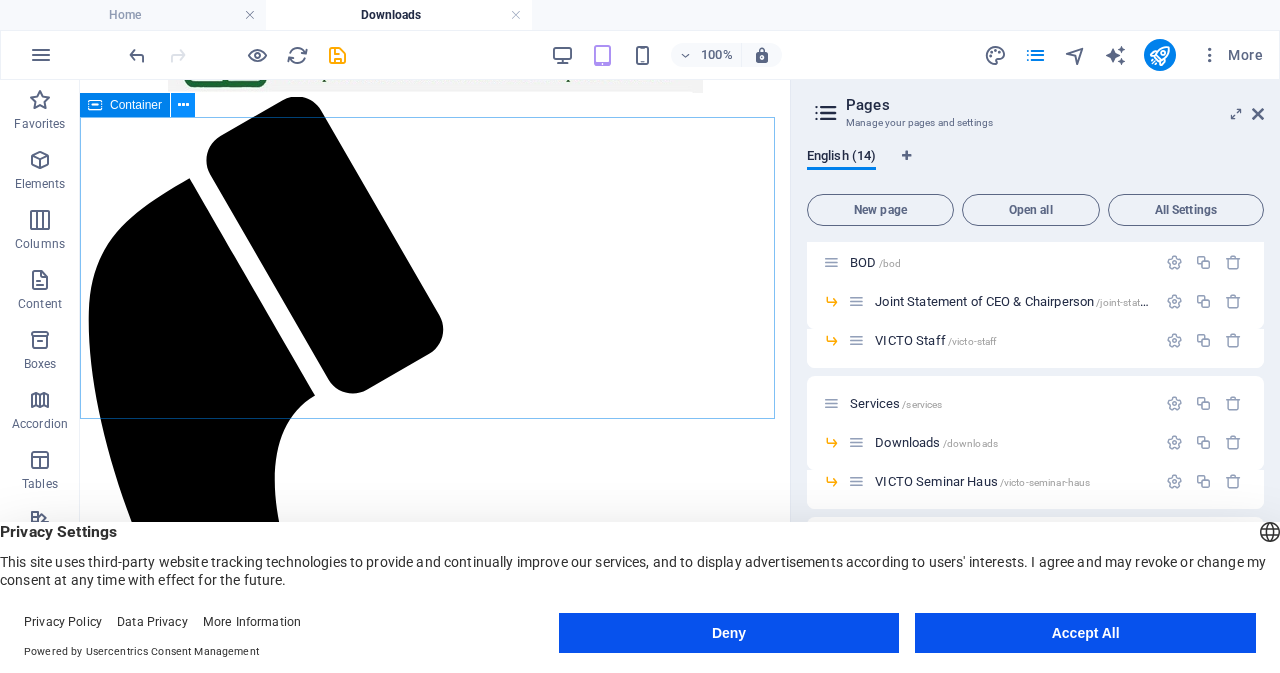 click at bounding box center (183, 105) 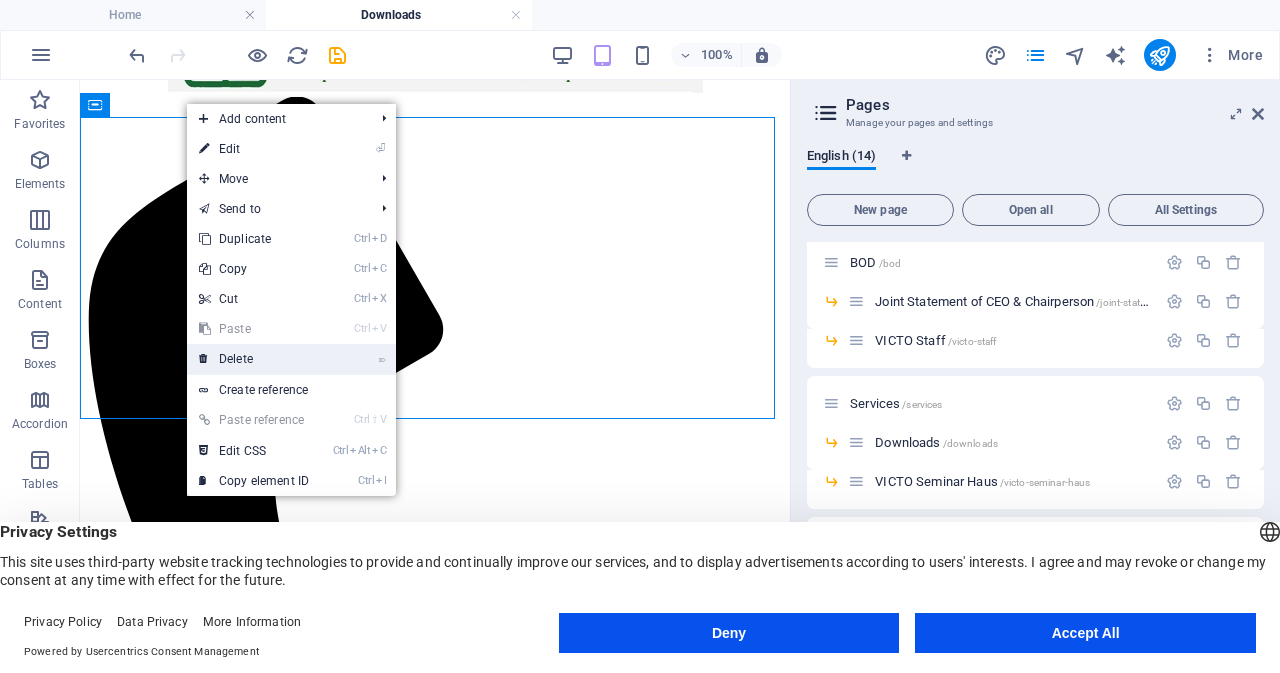 click on "⌦  Delete" at bounding box center (254, 359) 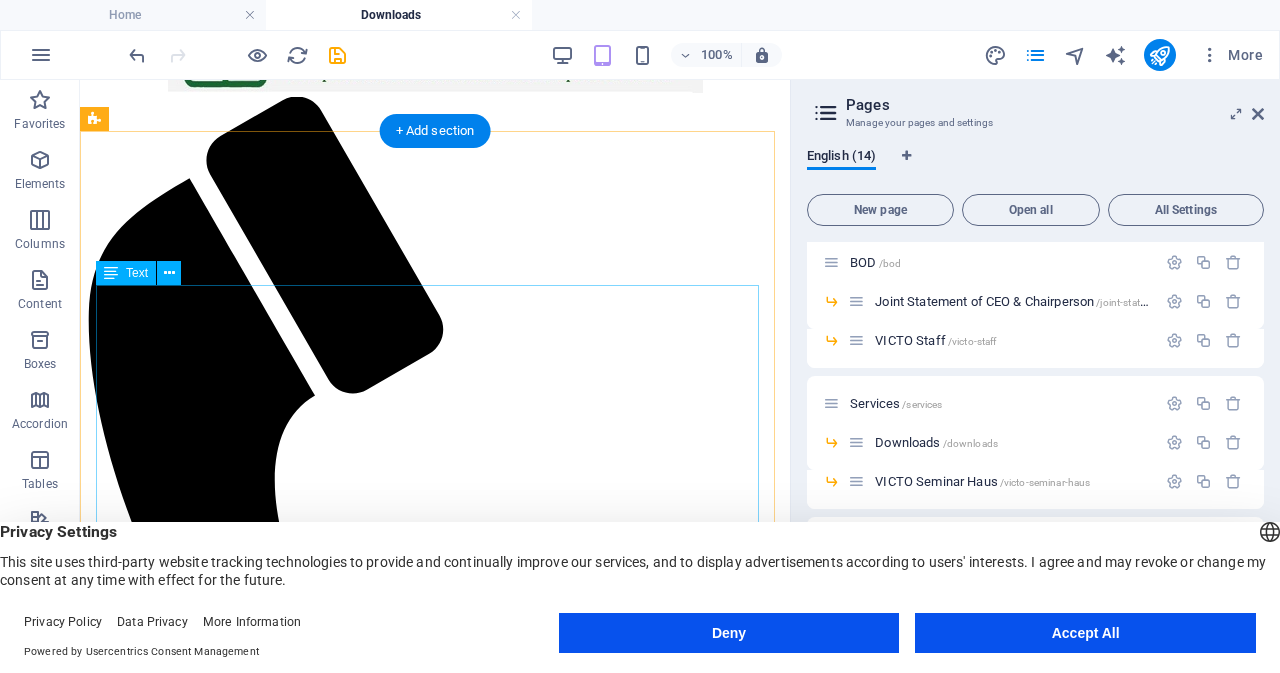 scroll, scrollTop: 0, scrollLeft: 0, axis: both 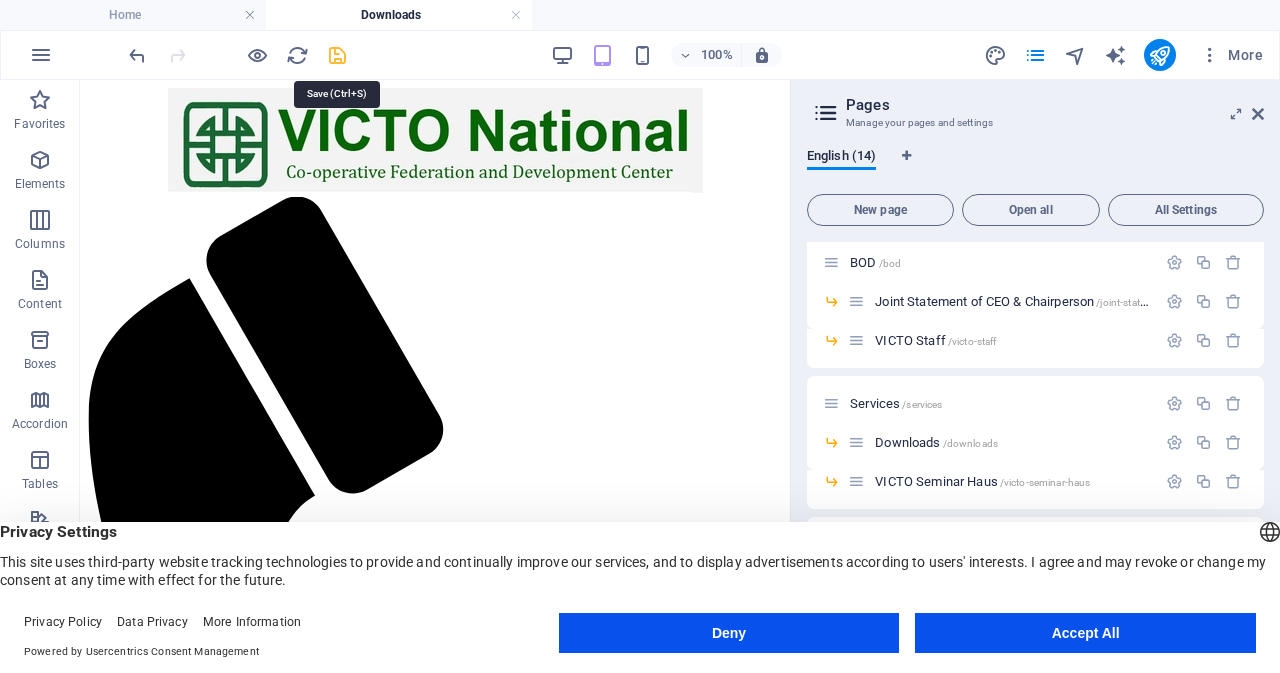 click at bounding box center [337, 55] 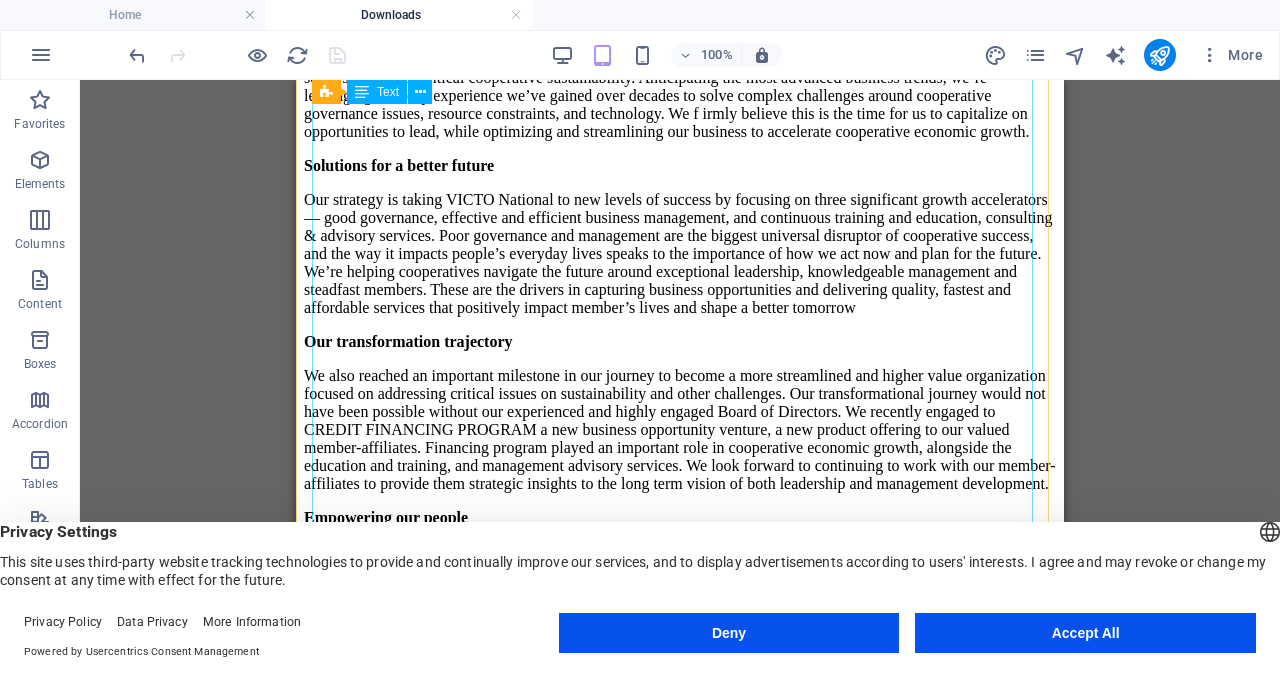 scroll, scrollTop: 1700, scrollLeft: 0, axis: vertical 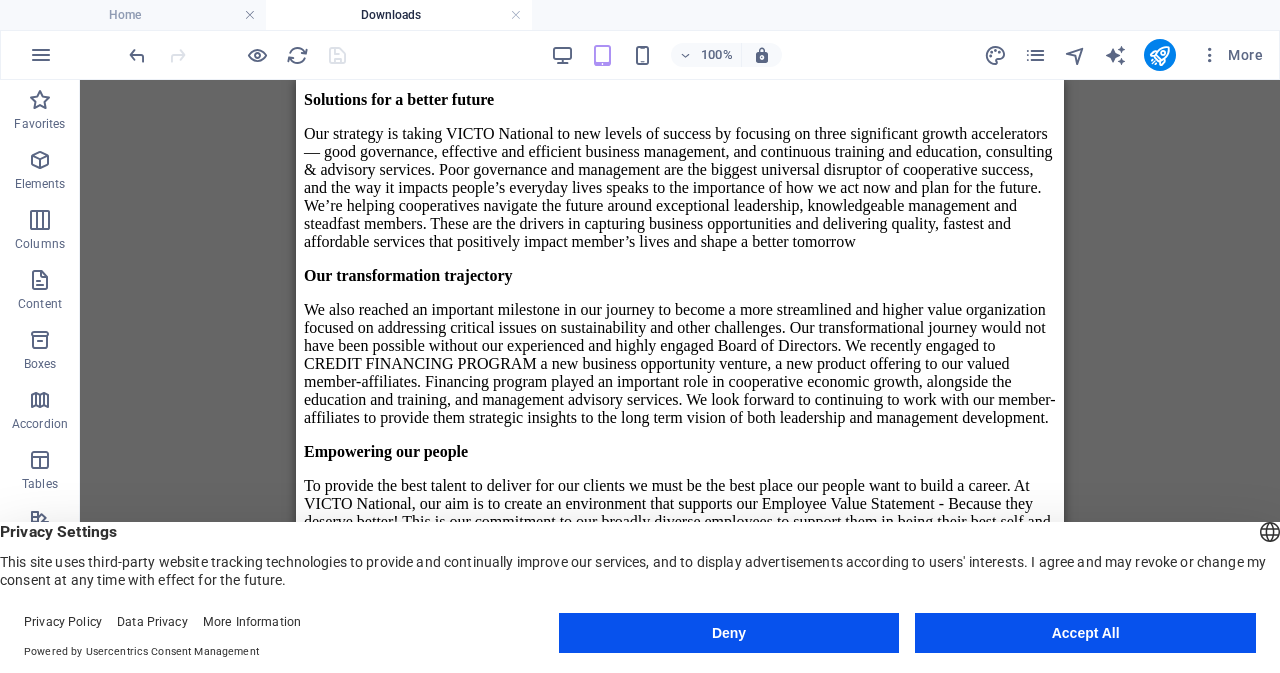 click on "More" at bounding box center [1127, 55] 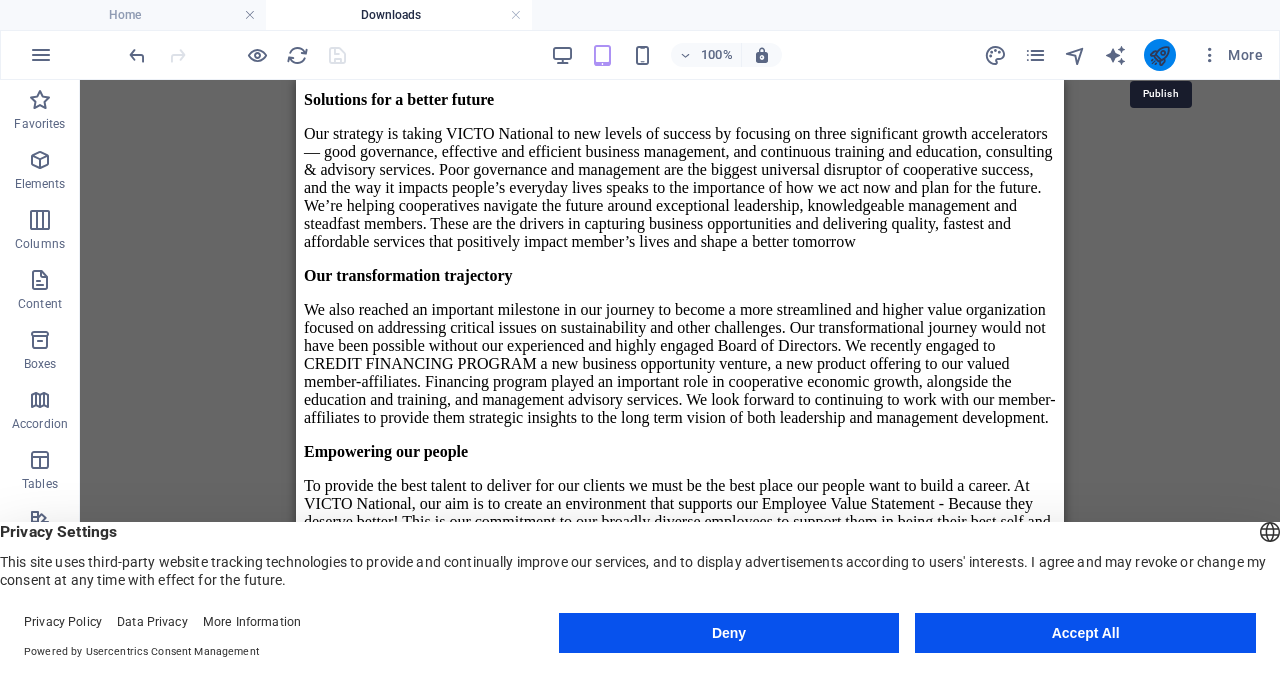 click at bounding box center (1159, 55) 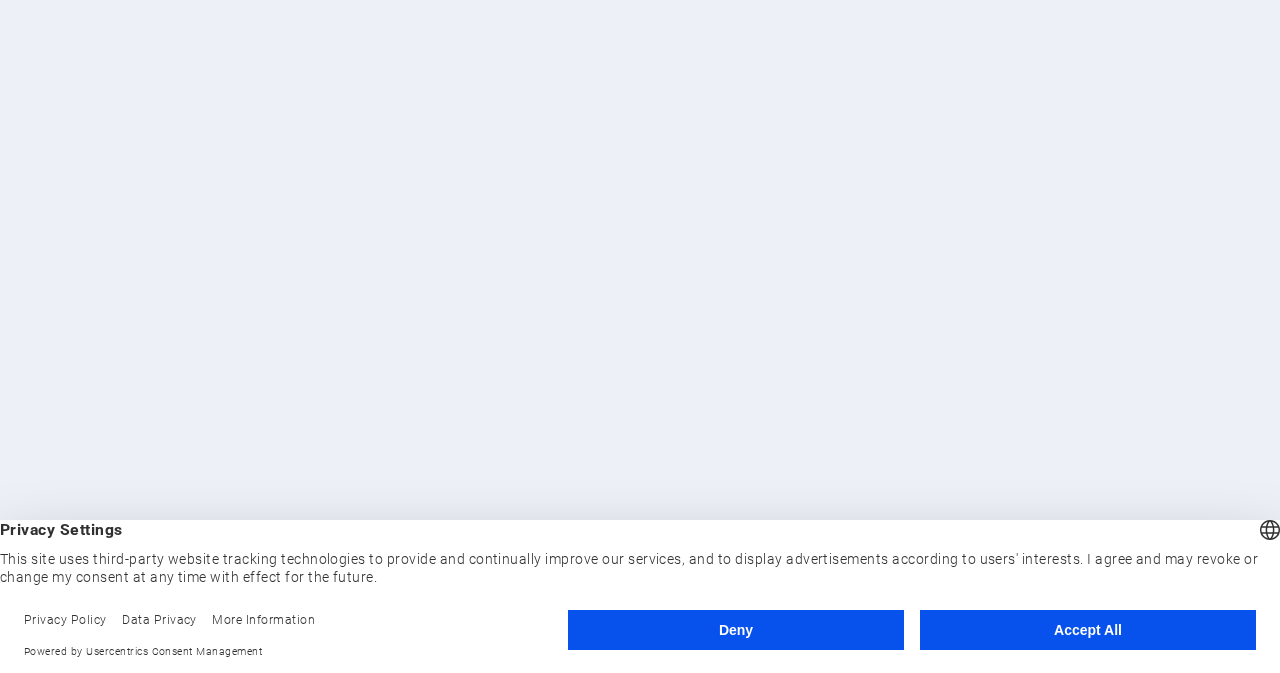scroll, scrollTop: 0, scrollLeft: 0, axis: both 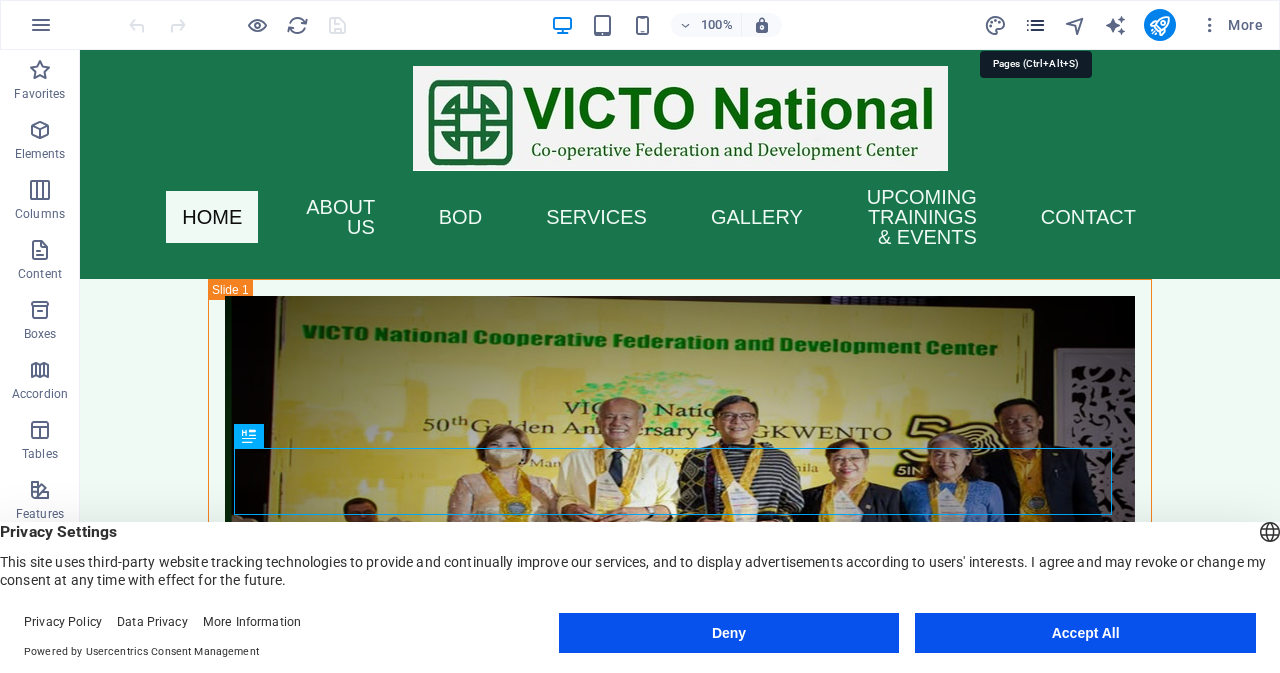 click at bounding box center [1035, 25] 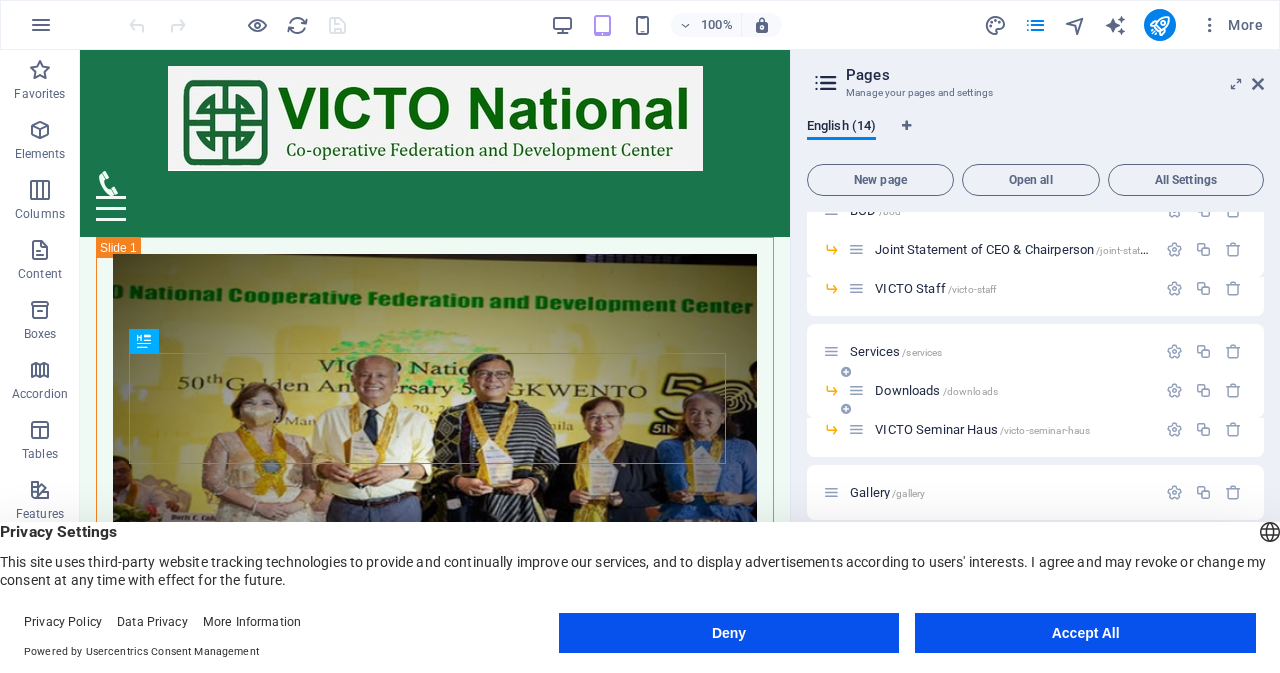 scroll, scrollTop: 300, scrollLeft: 0, axis: vertical 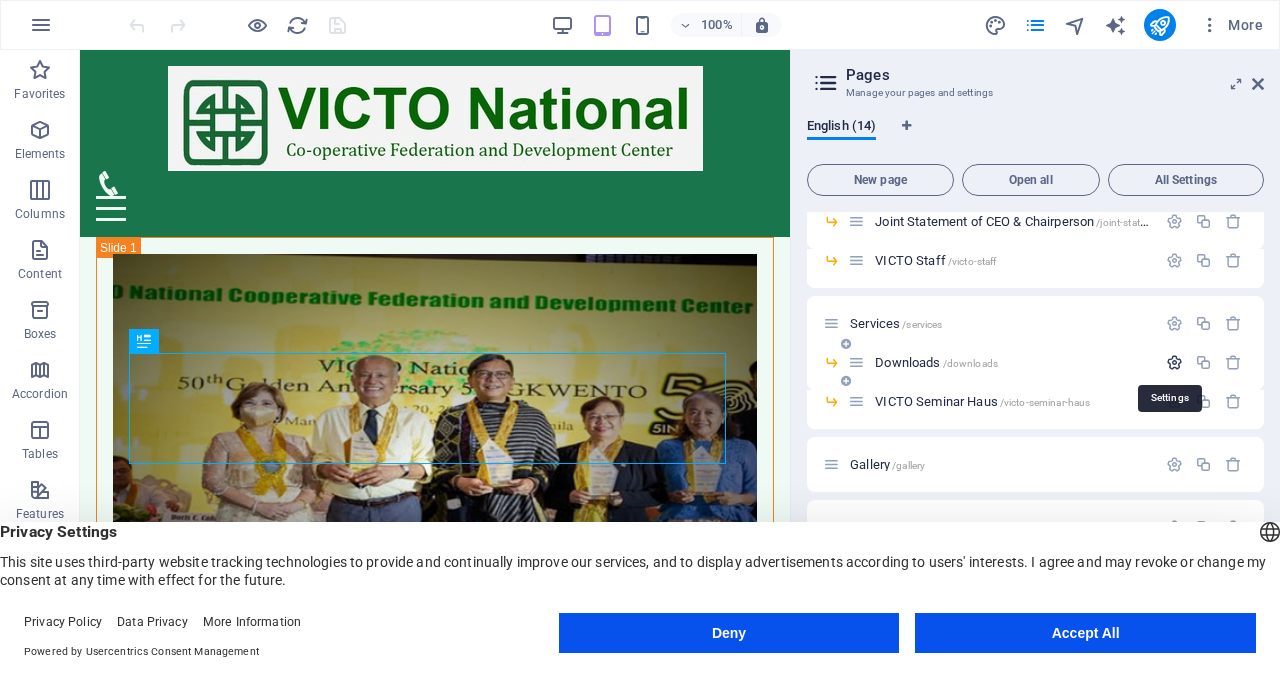 click at bounding box center [1174, 362] 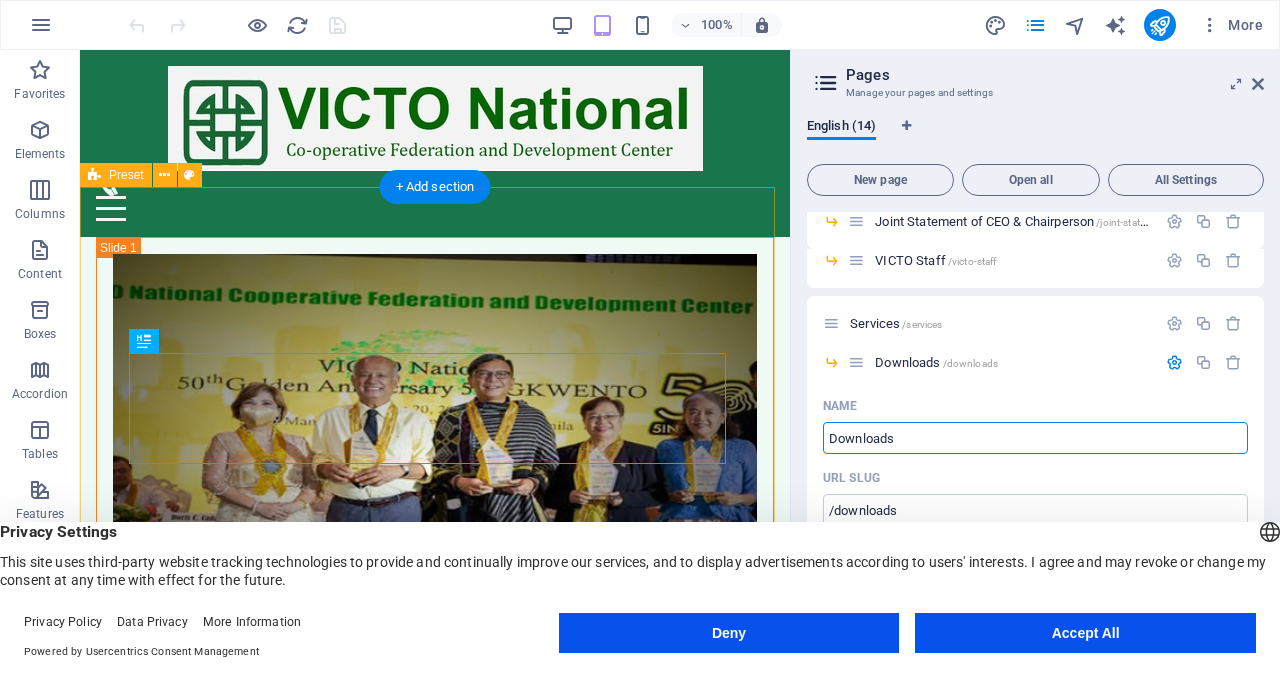 drag, startPoint x: 990, startPoint y: 489, endPoint x: 735, endPoint y: 438, distance: 260.05 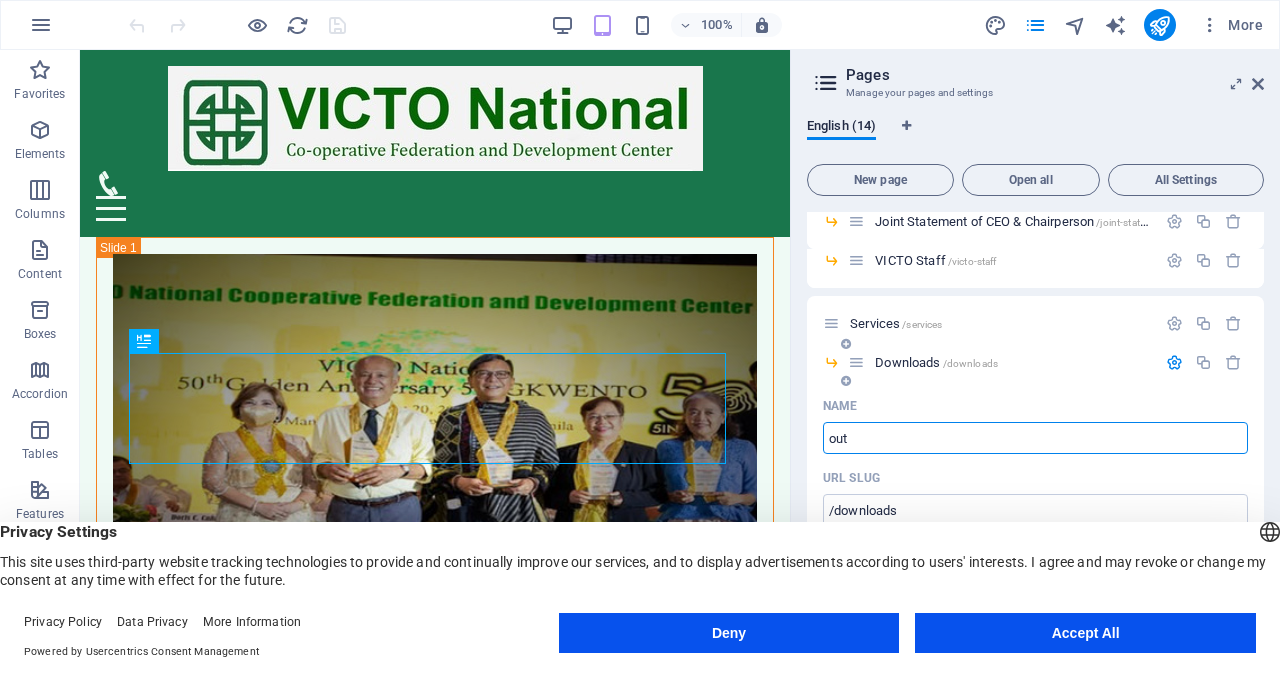type on "out" 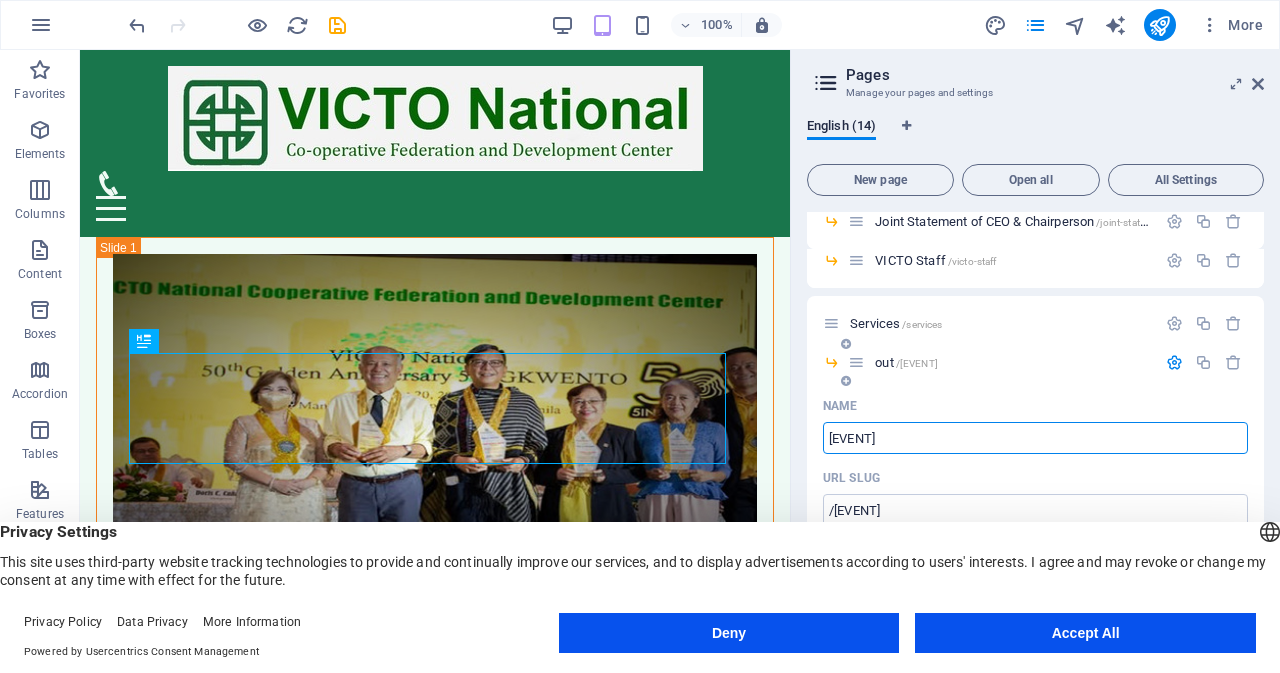type on "outloo" 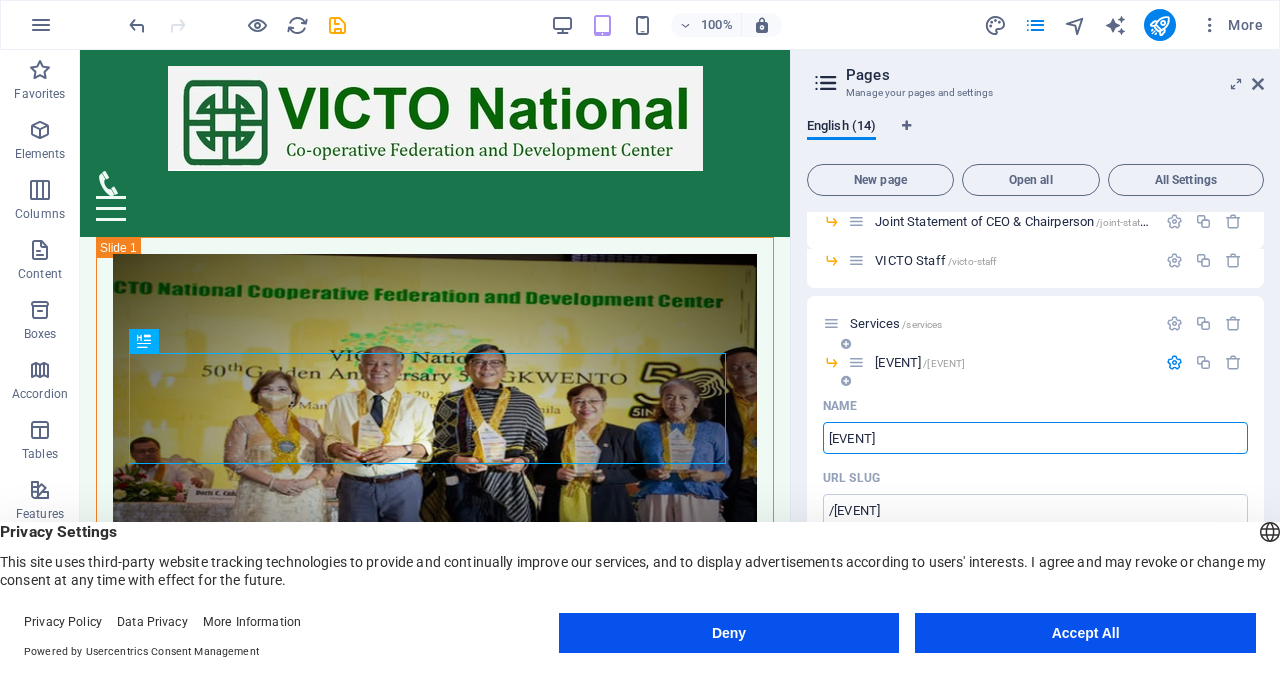 type on "outlook" 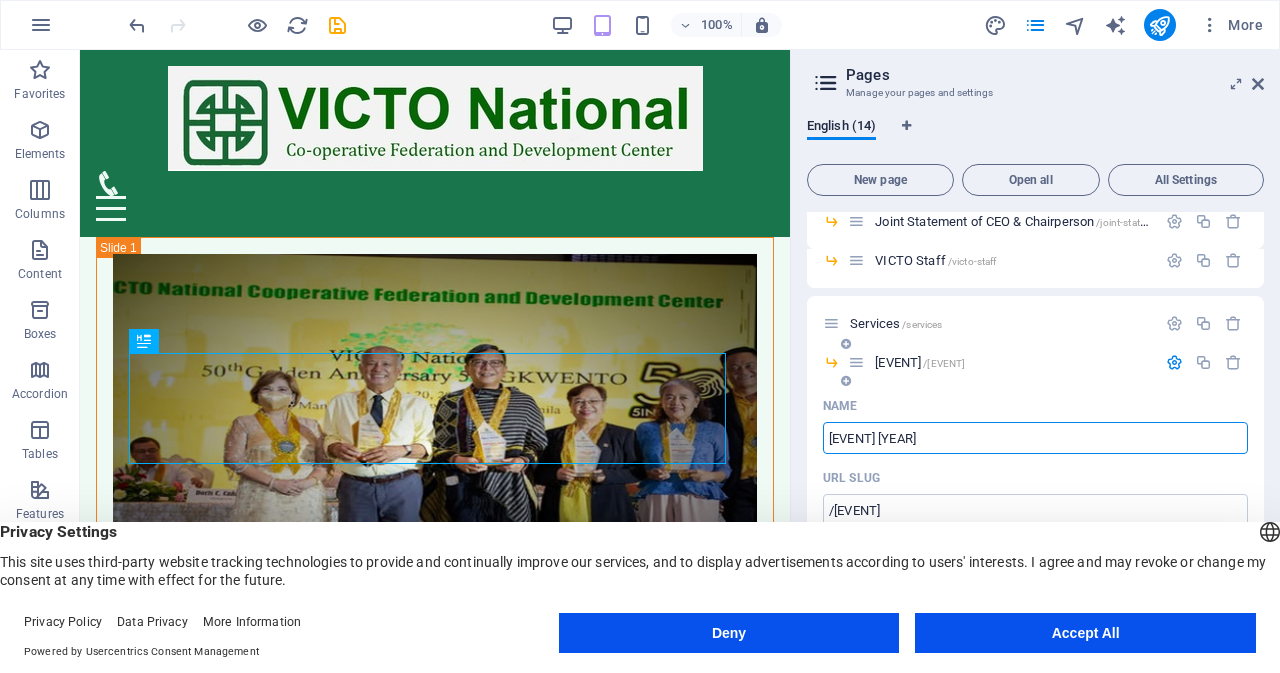 type on "outlook 202" 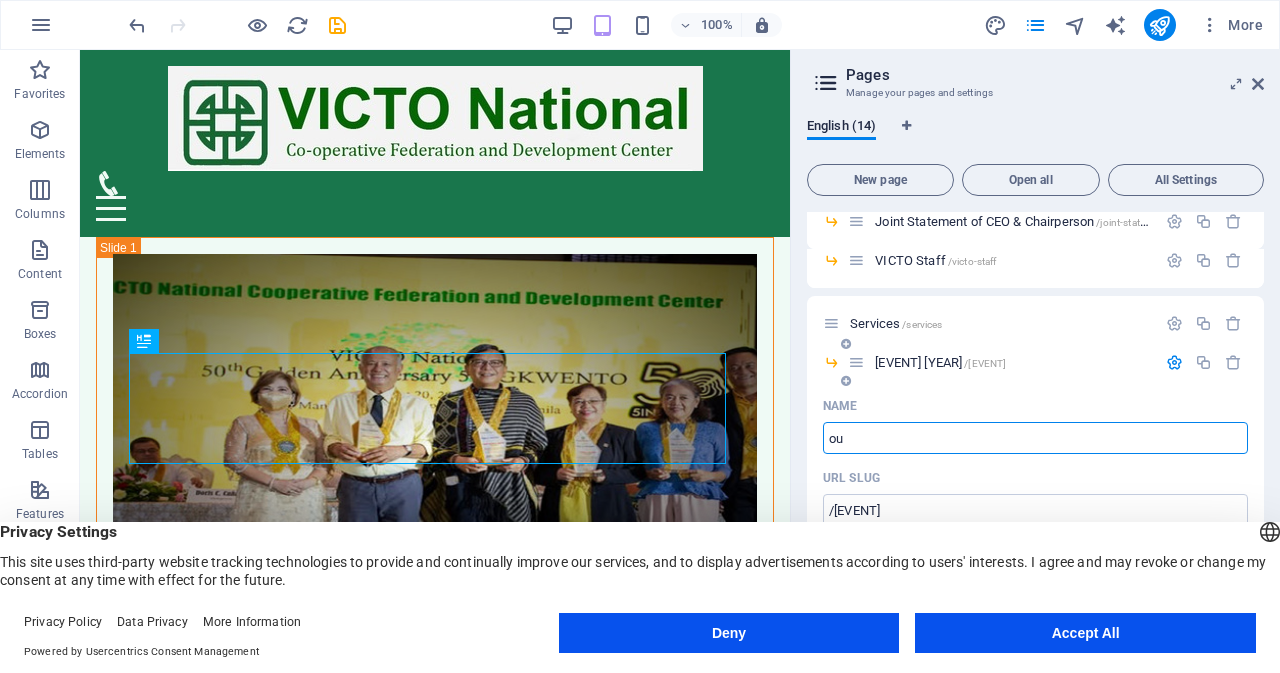 type on "o" 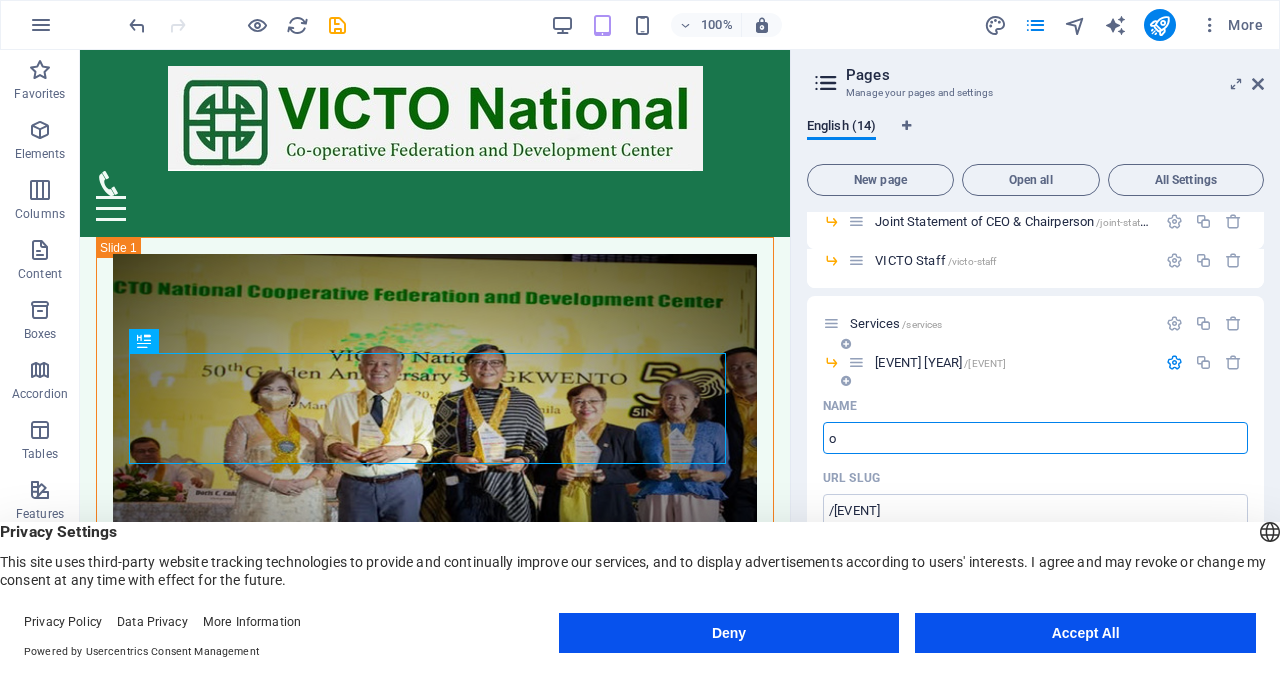 type 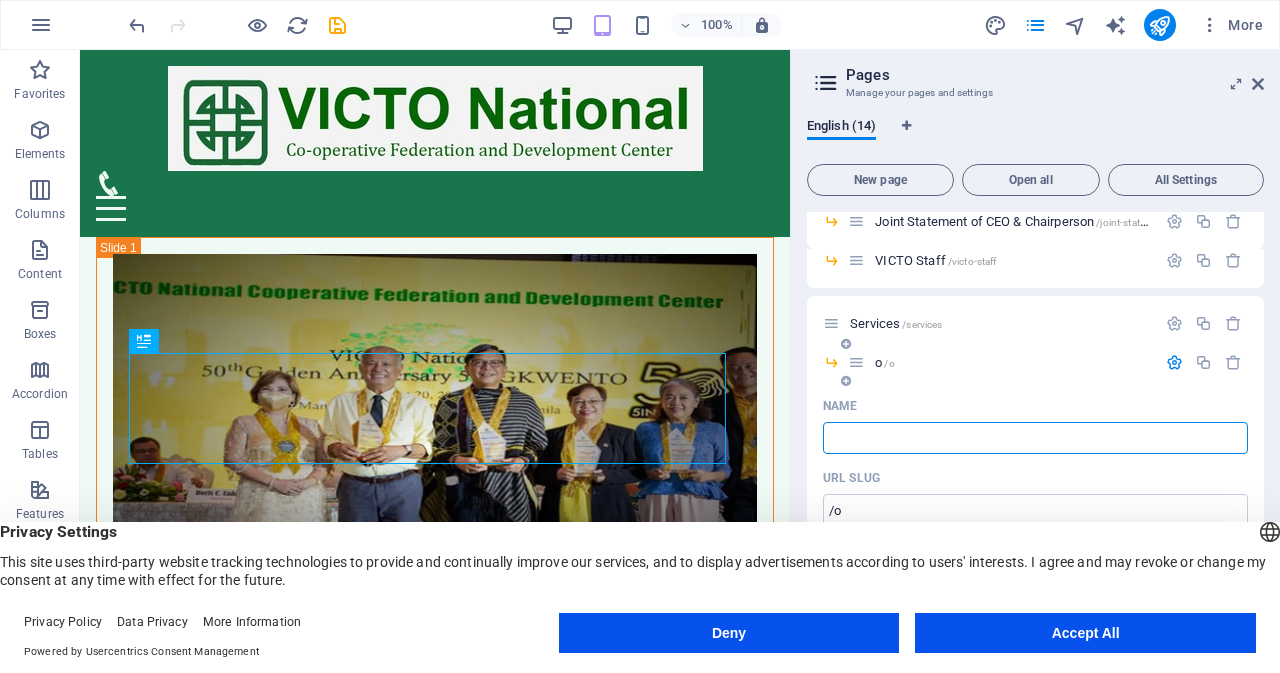 type 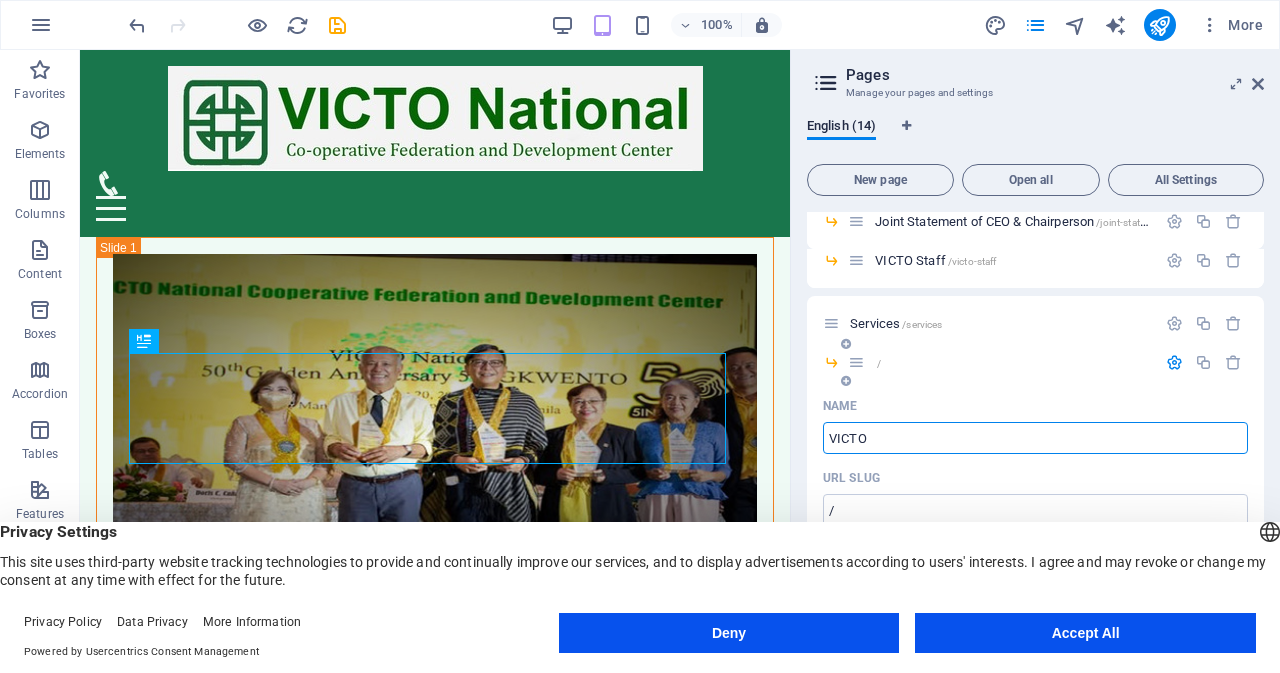 type on "VICTO" 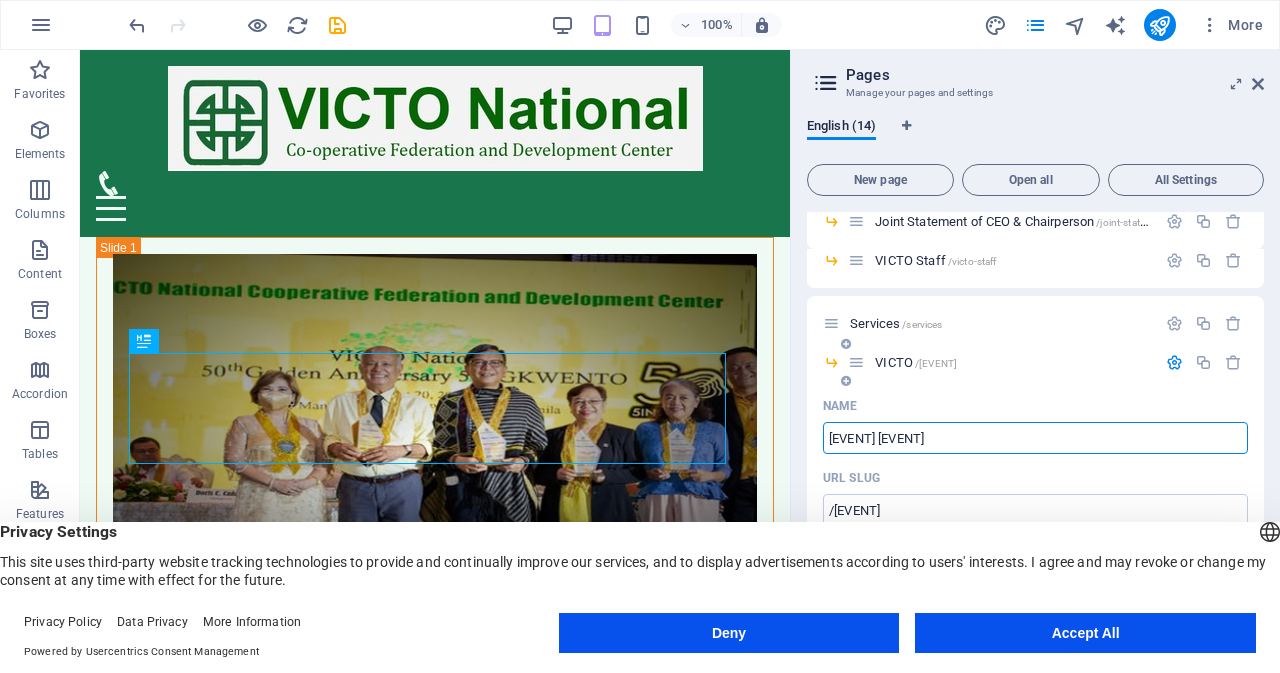 type on "VICTO O" 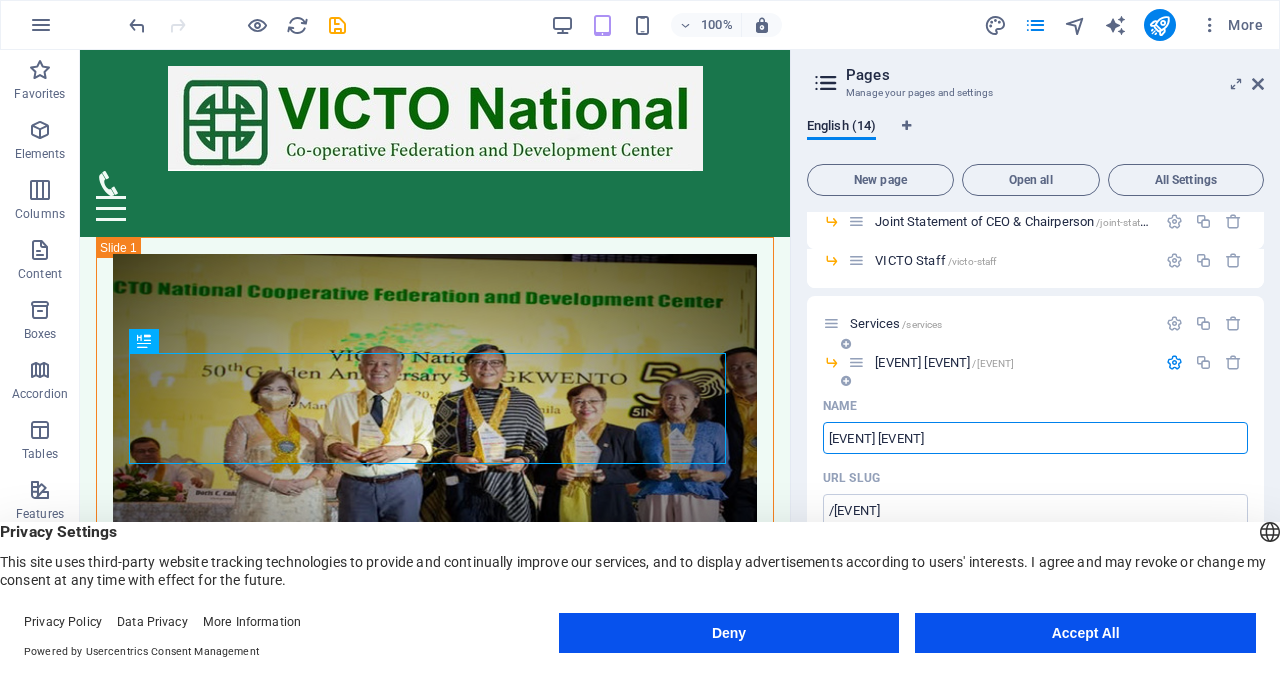 type on "VICTO Outlo" 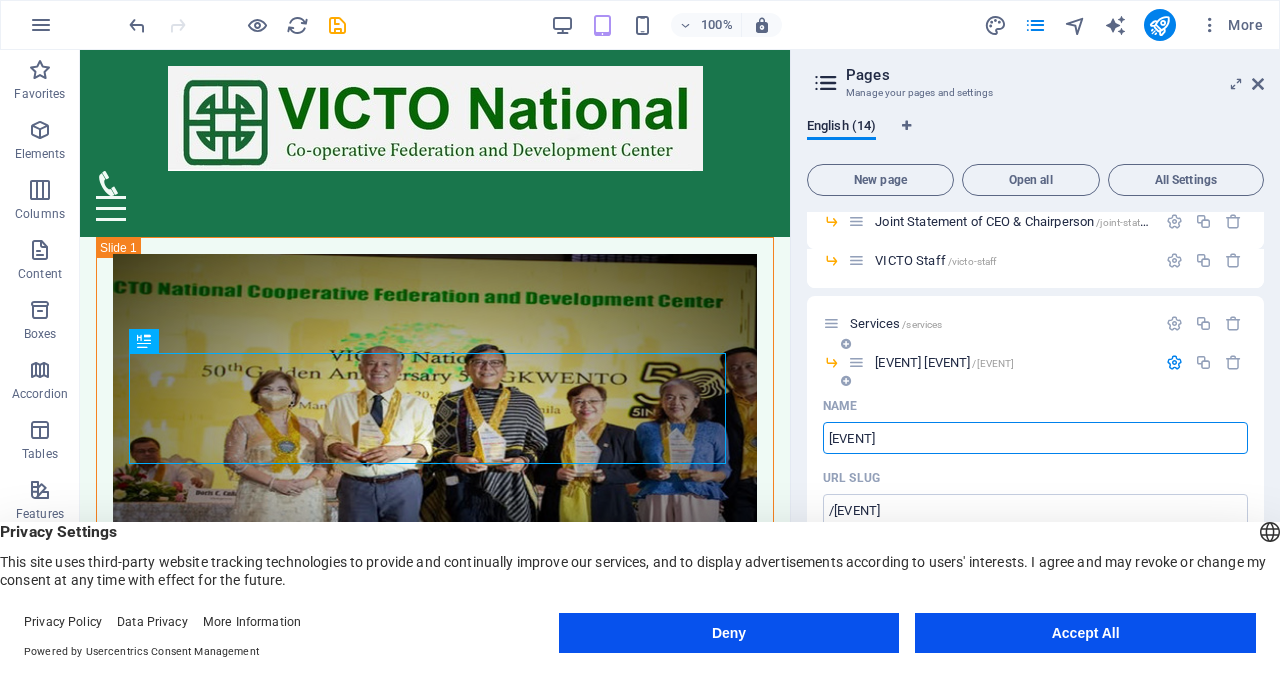 type on "VICTO Outloo" 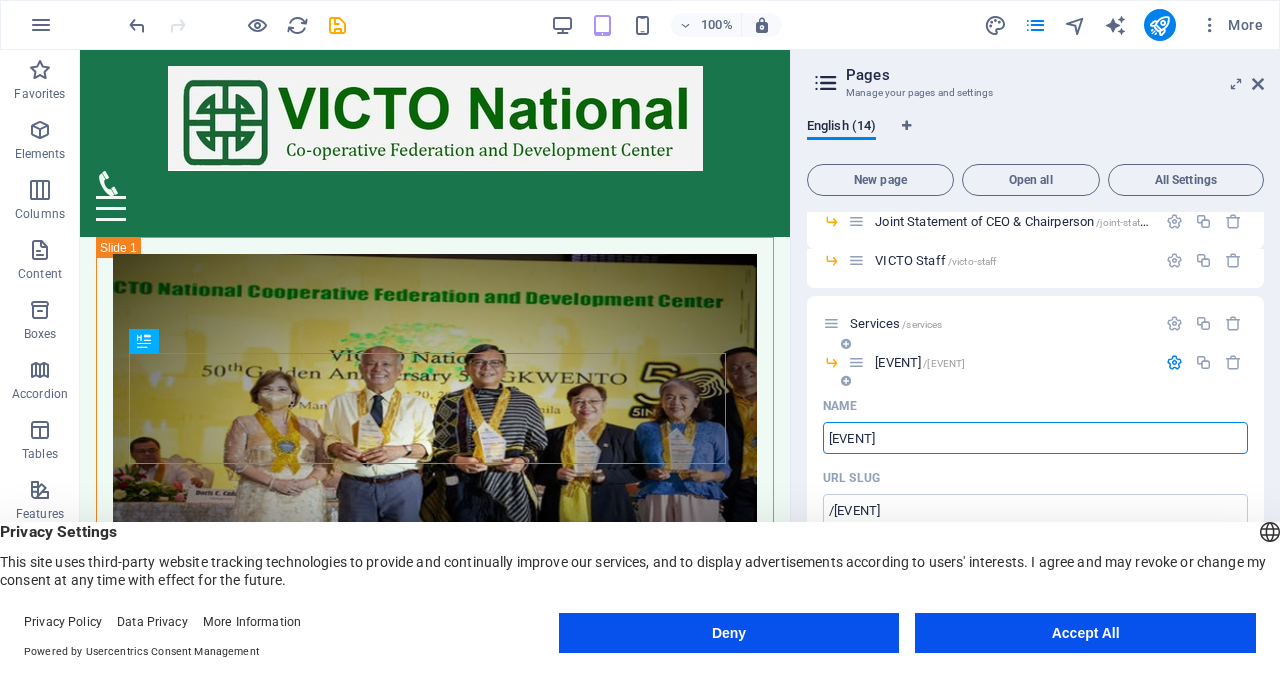 type on "VICTO Outlook" 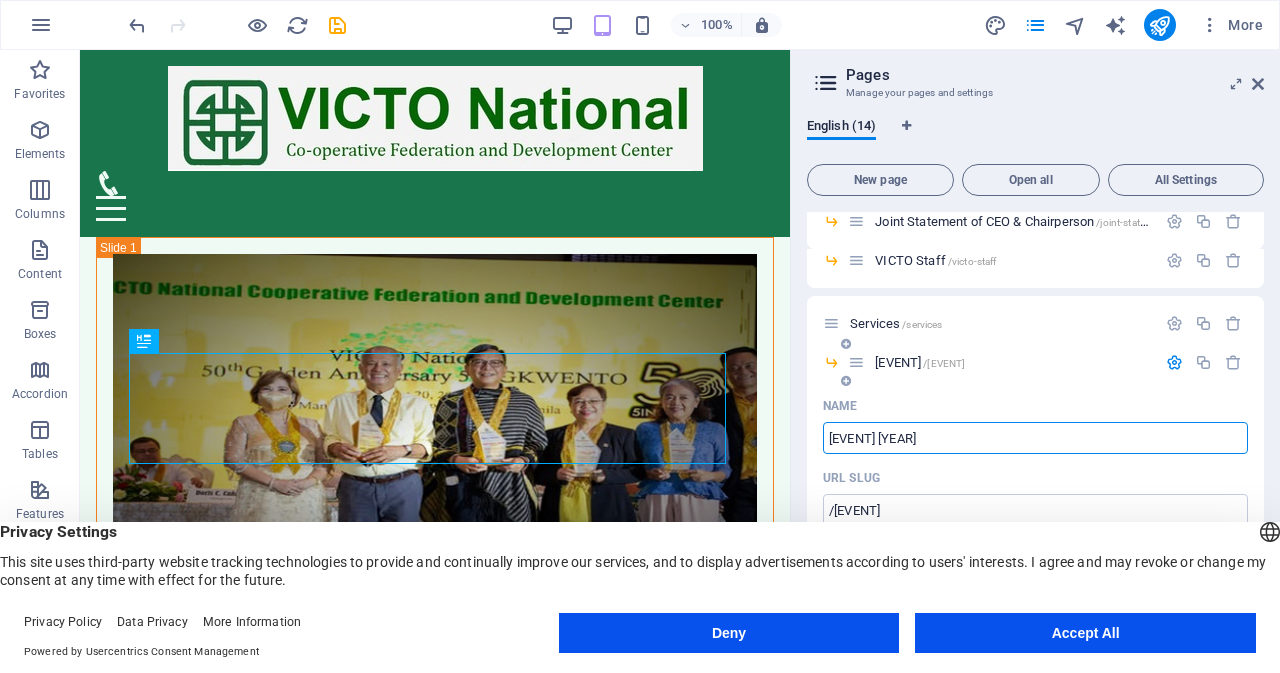 type on "VICTO Outlook 2025" 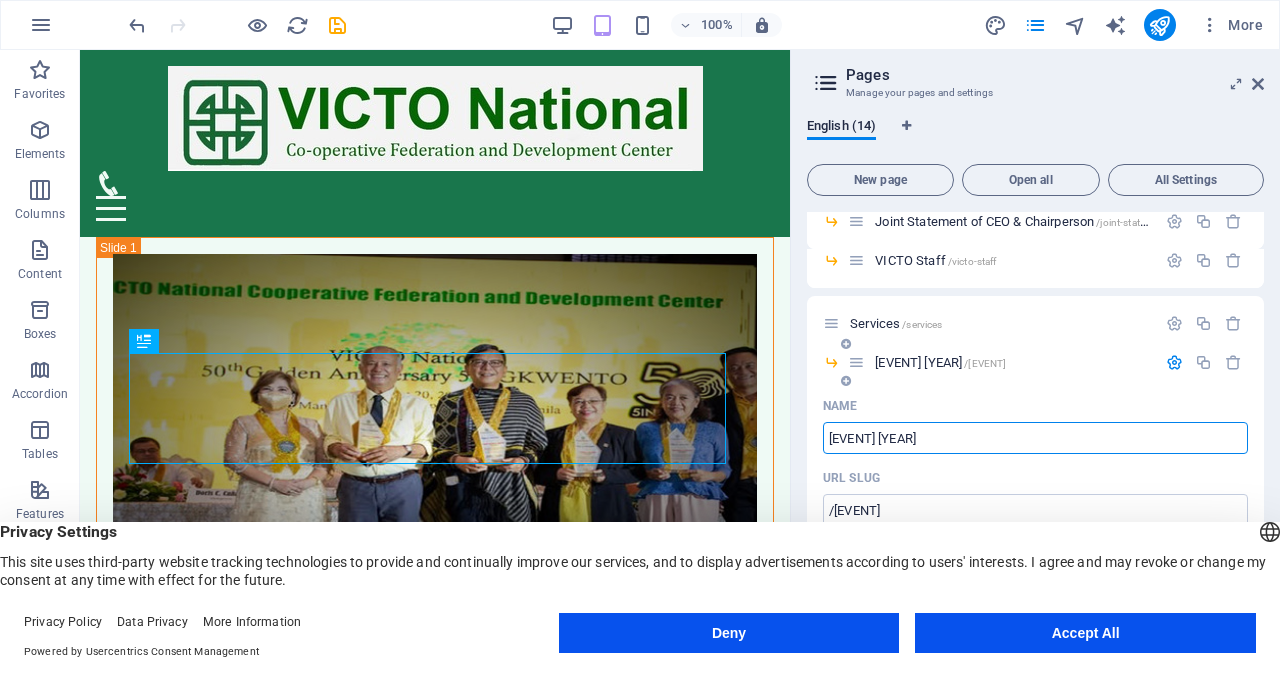 type on "VICTO Outlook 2025" 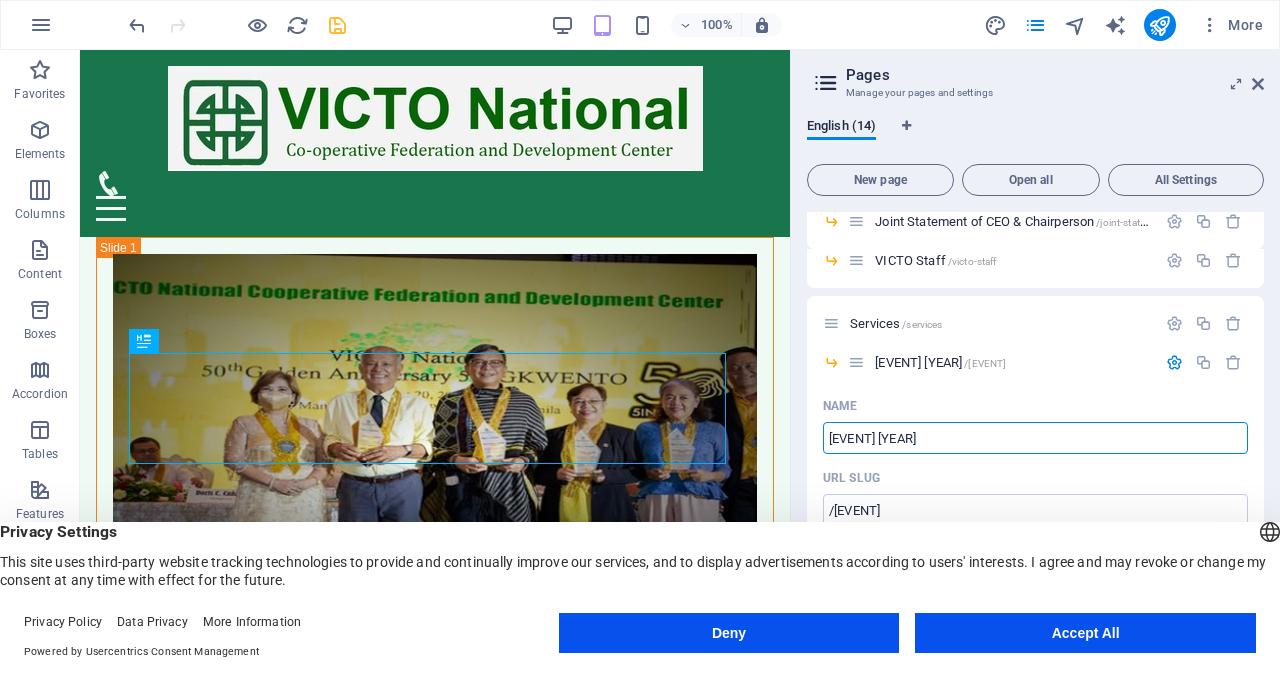 type on "VICTO Outlook 2025" 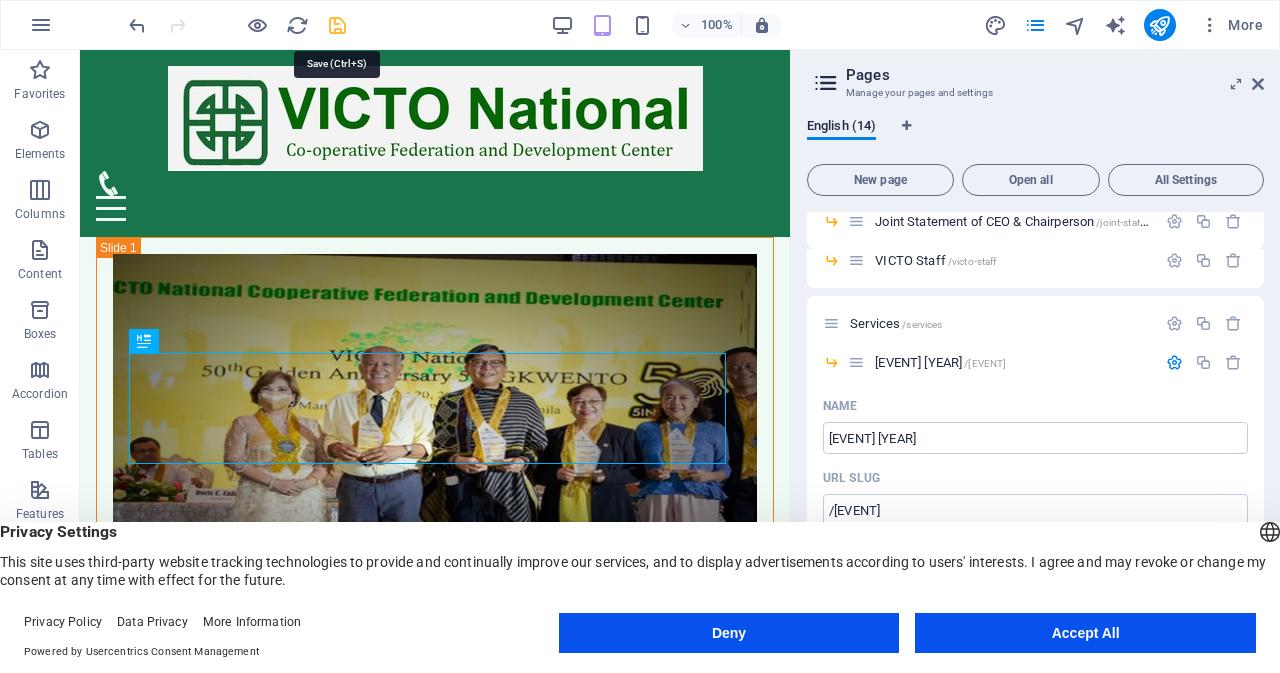 click at bounding box center [337, 25] 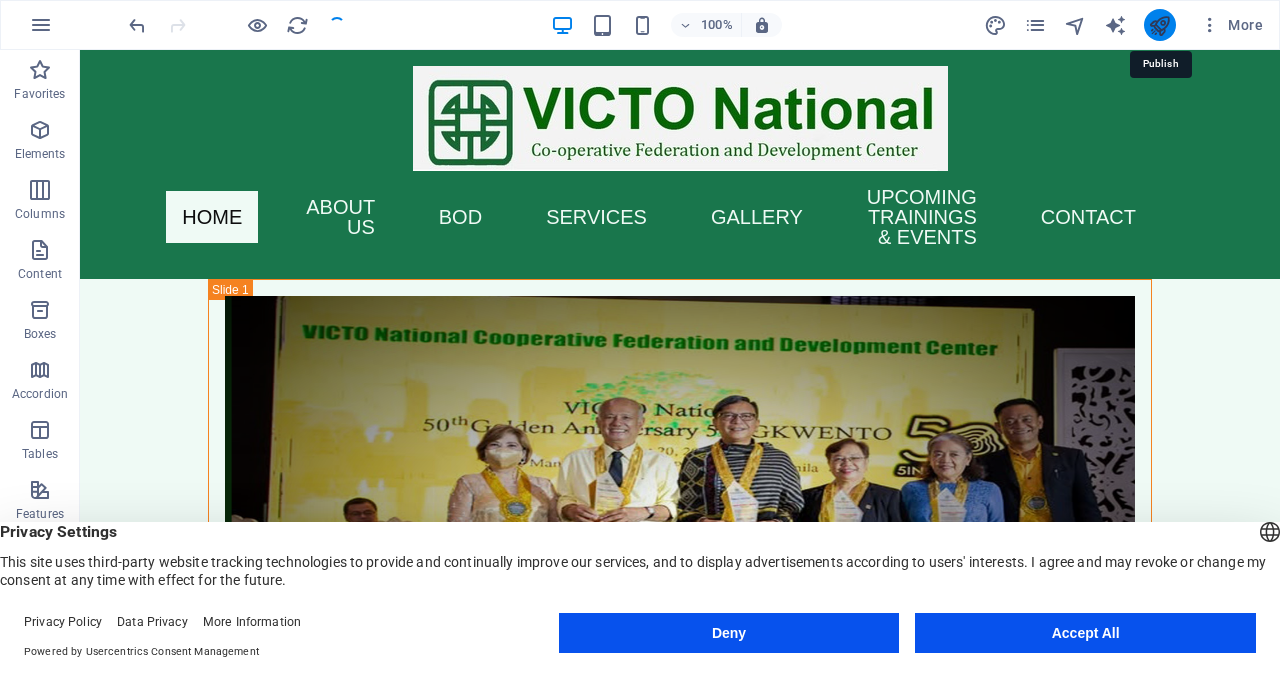 click at bounding box center [1159, 25] 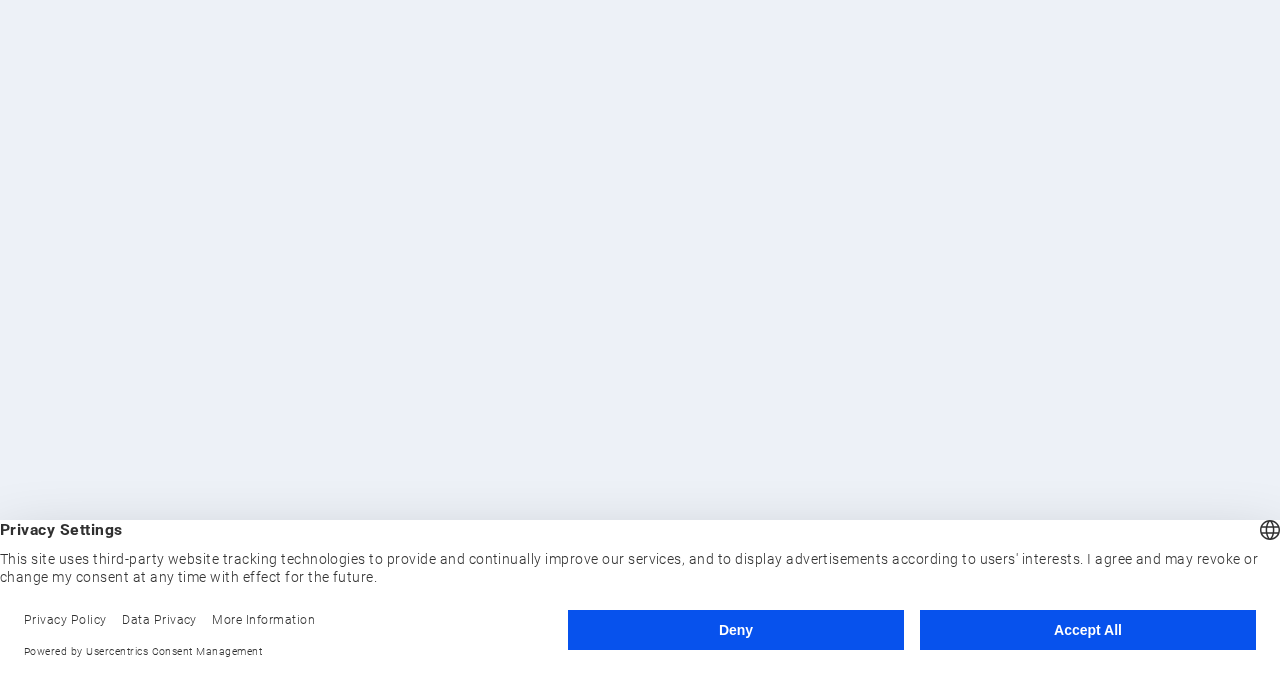 scroll, scrollTop: 0, scrollLeft: 0, axis: both 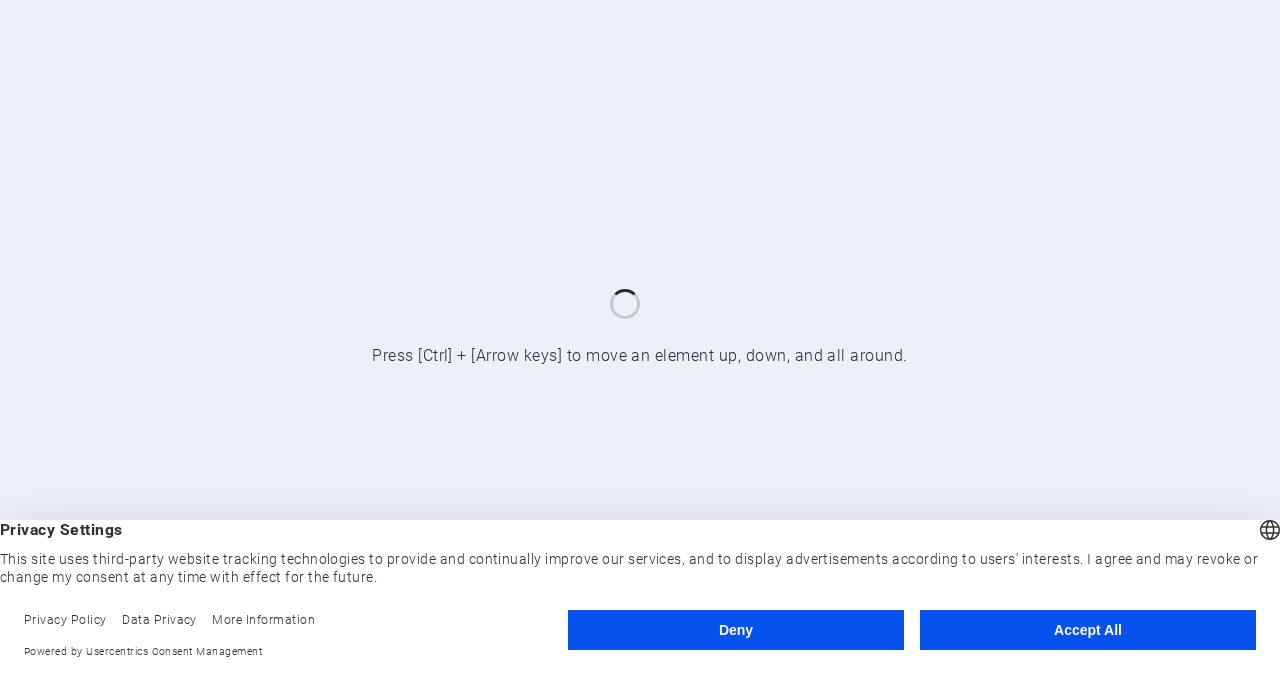 click on "Accept All" at bounding box center (1088, 630) 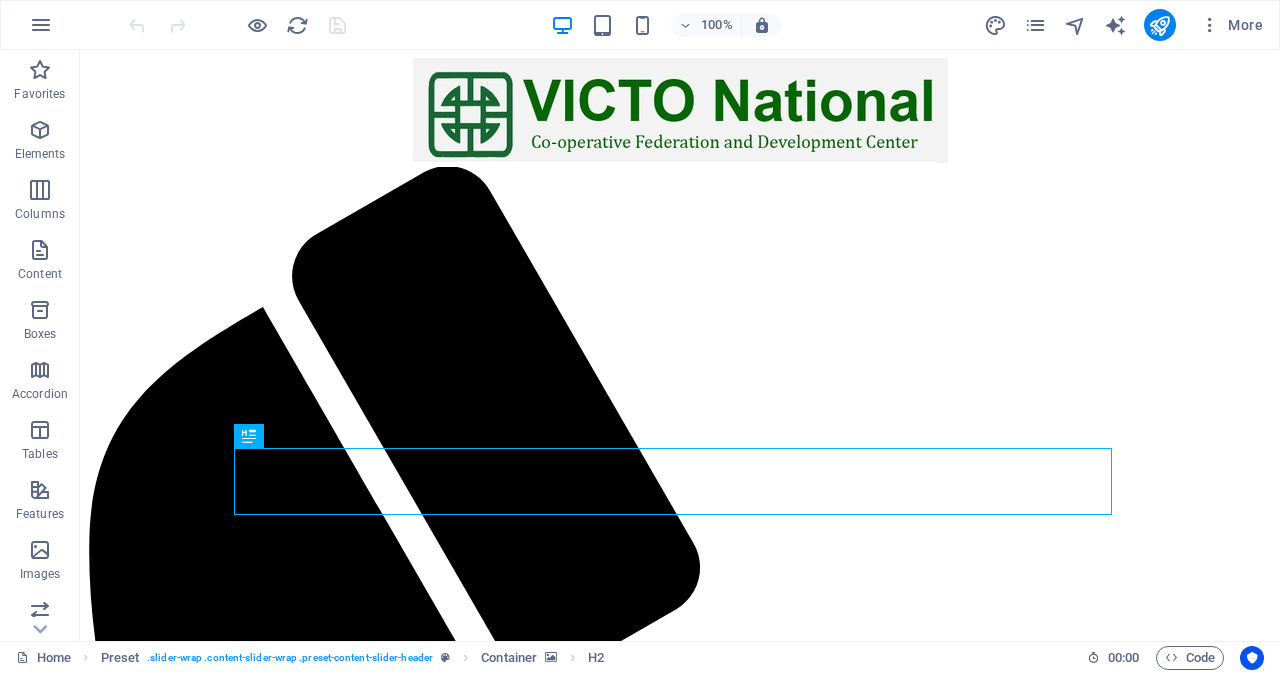 scroll, scrollTop: 0, scrollLeft: 0, axis: both 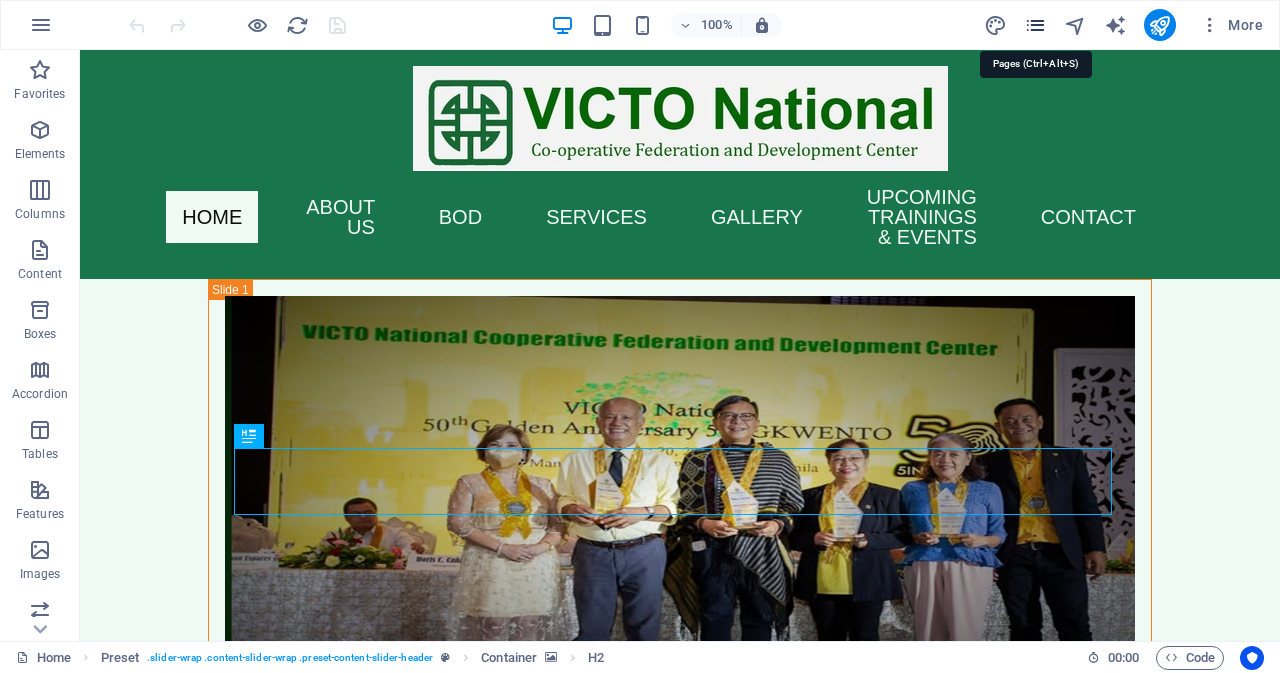 click at bounding box center (1035, 25) 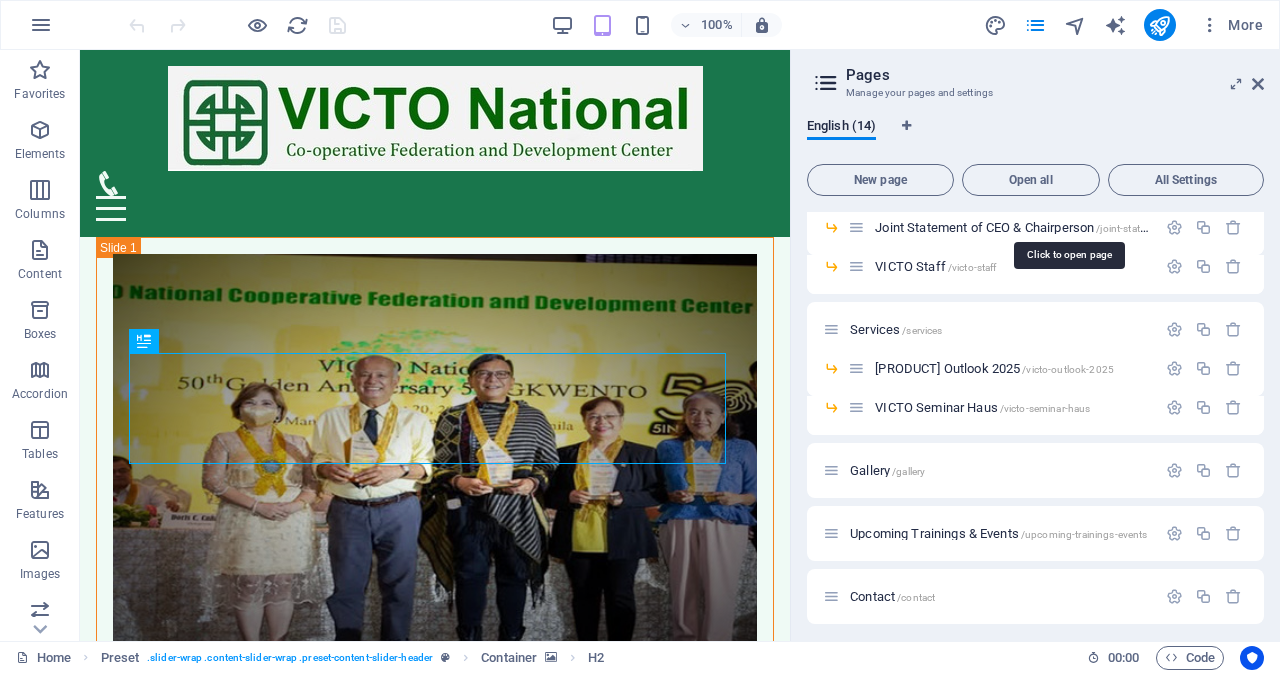 scroll, scrollTop: 301, scrollLeft: 0, axis: vertical 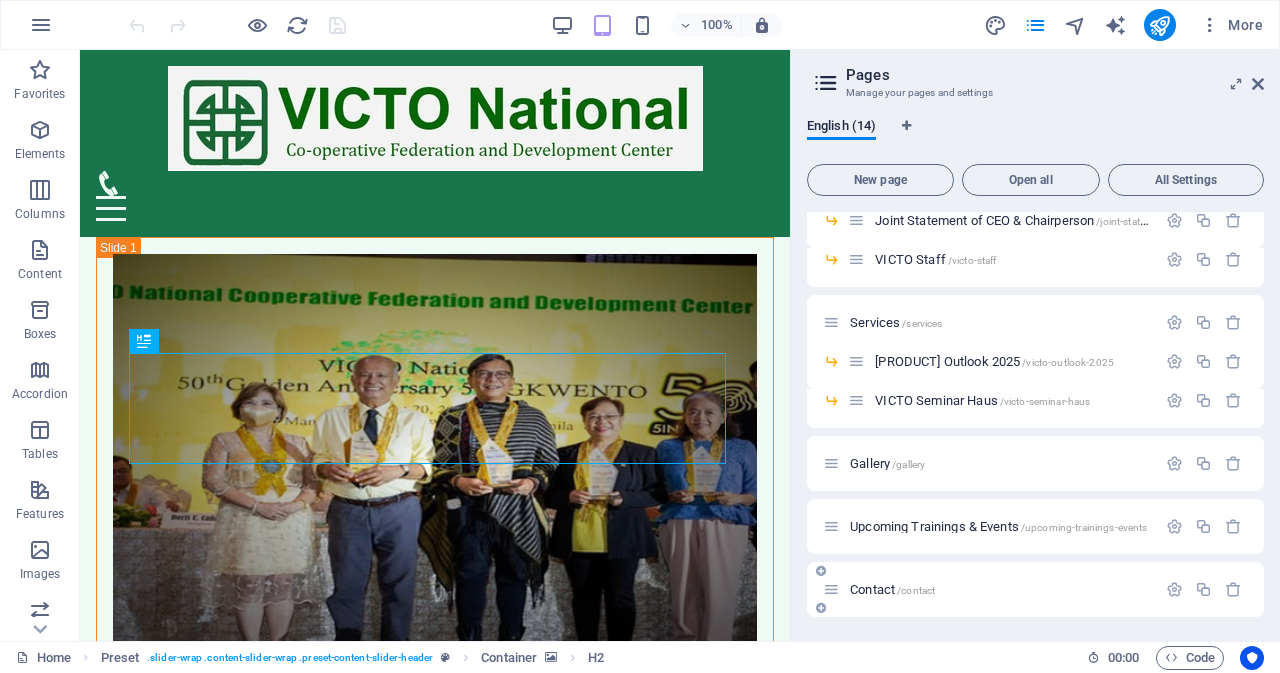 click on "Contact /contact" at bounding box center [892, 589] 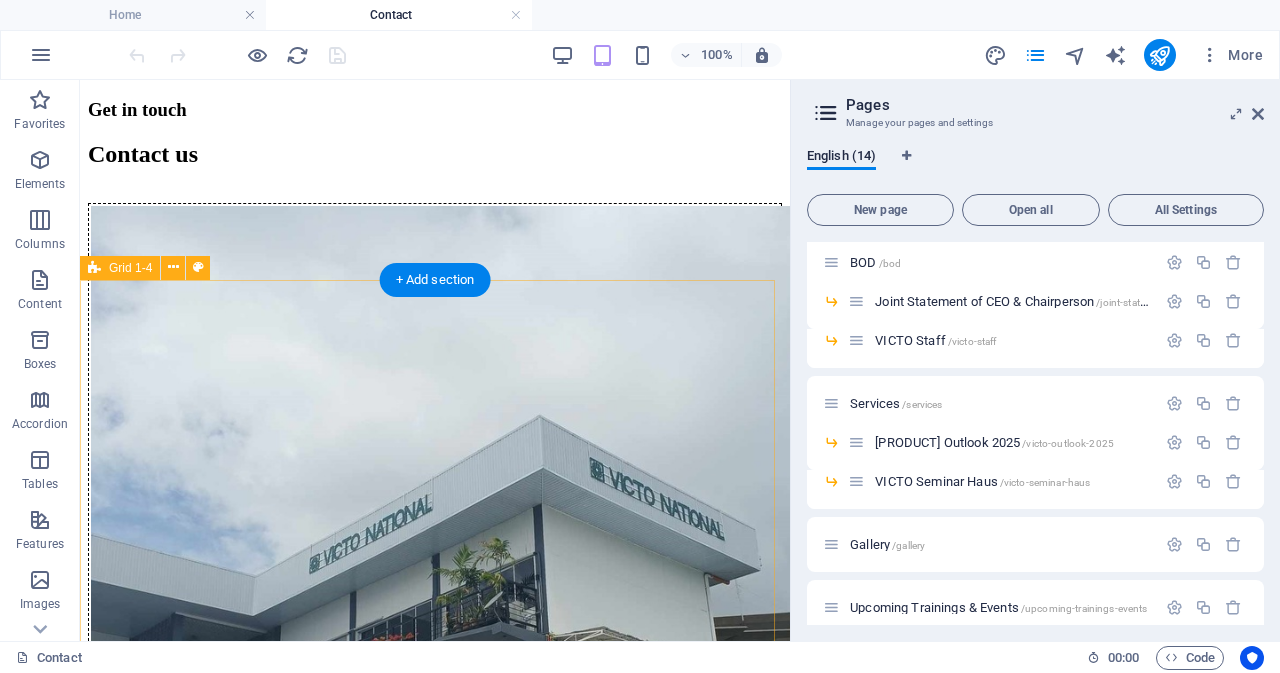 scroll, scrollTop: 0, scrollLeft: 0, axis: both 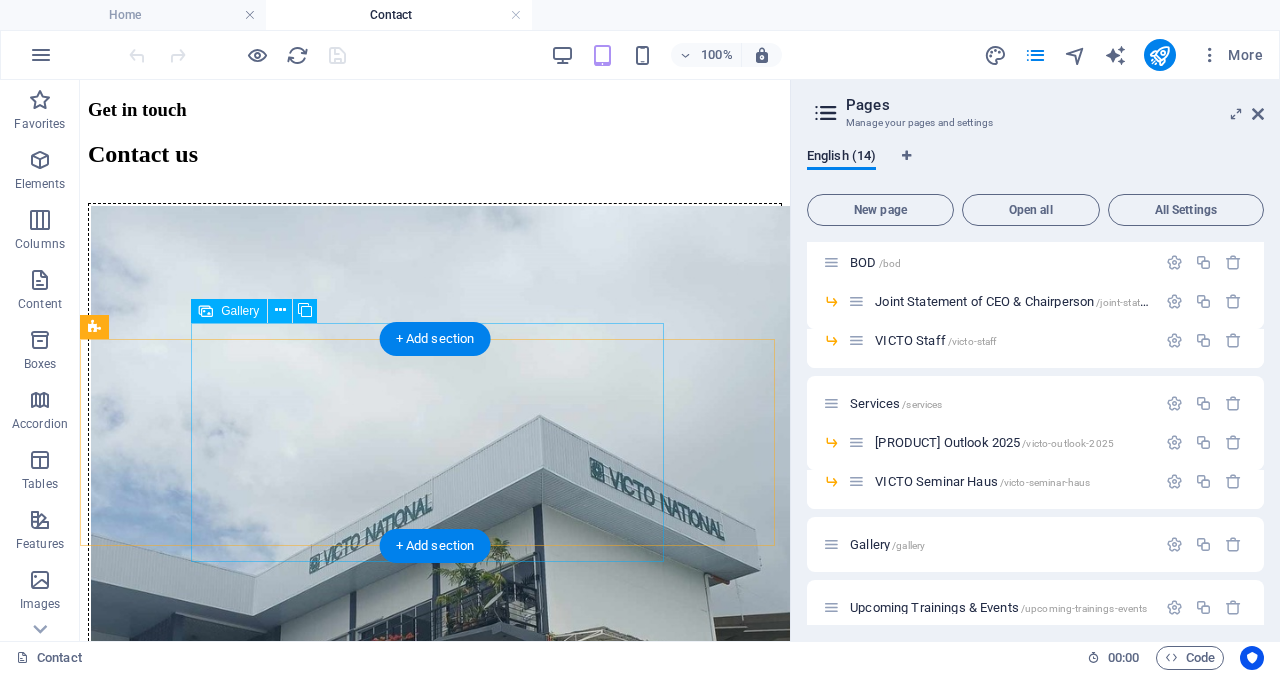 click at bounding box center (491, 3043) 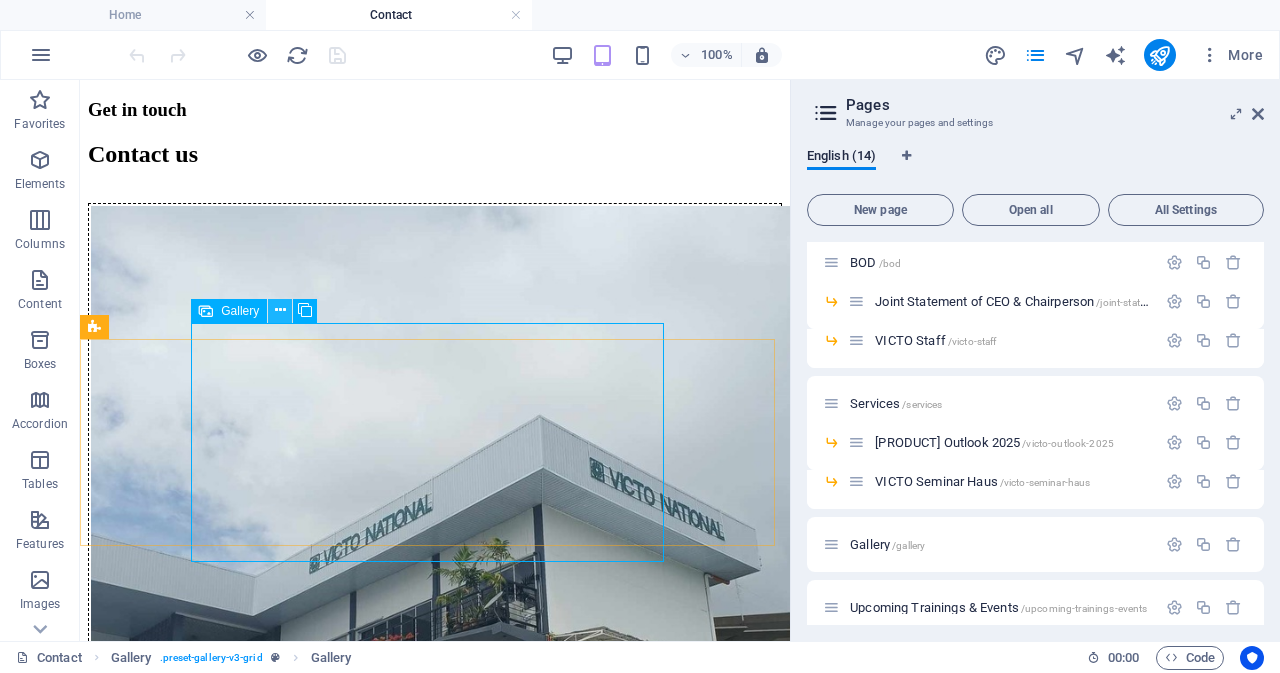 click at bounding box center [280, 310] 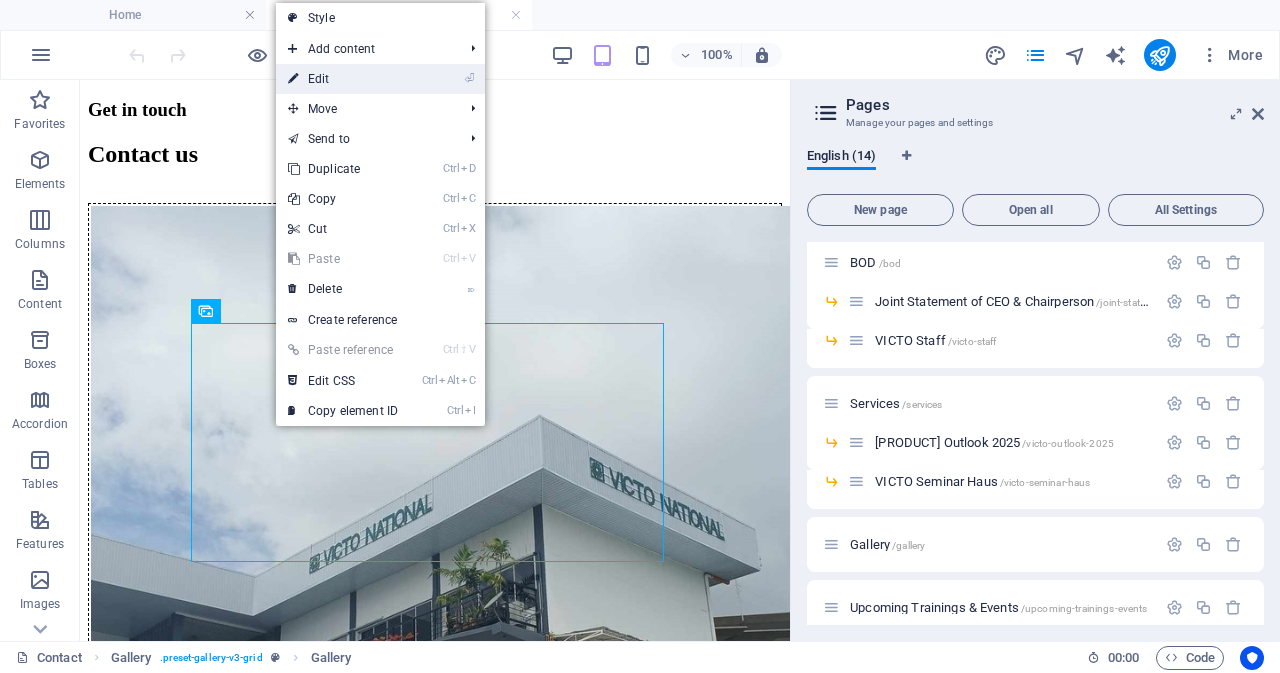 click on "⏎  Edit" at bounding box center [343, 79] 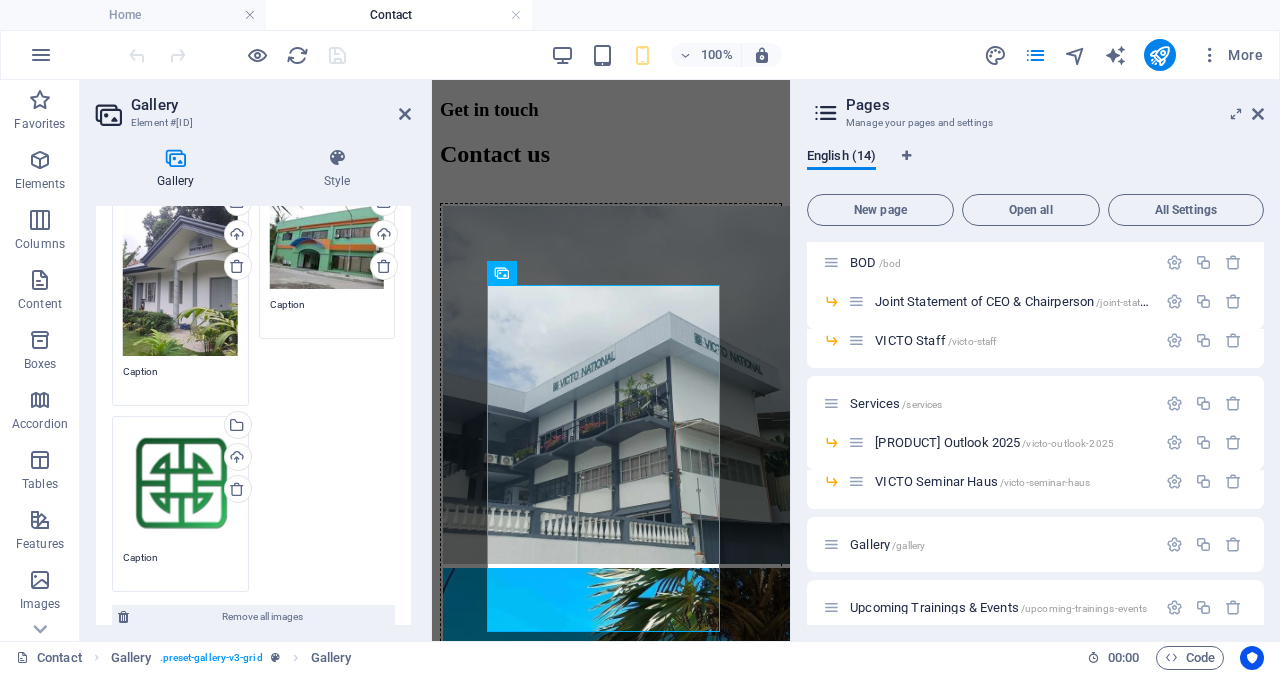 scroll, scrollTop: 300, scrollLeft: 0, axis: vertical 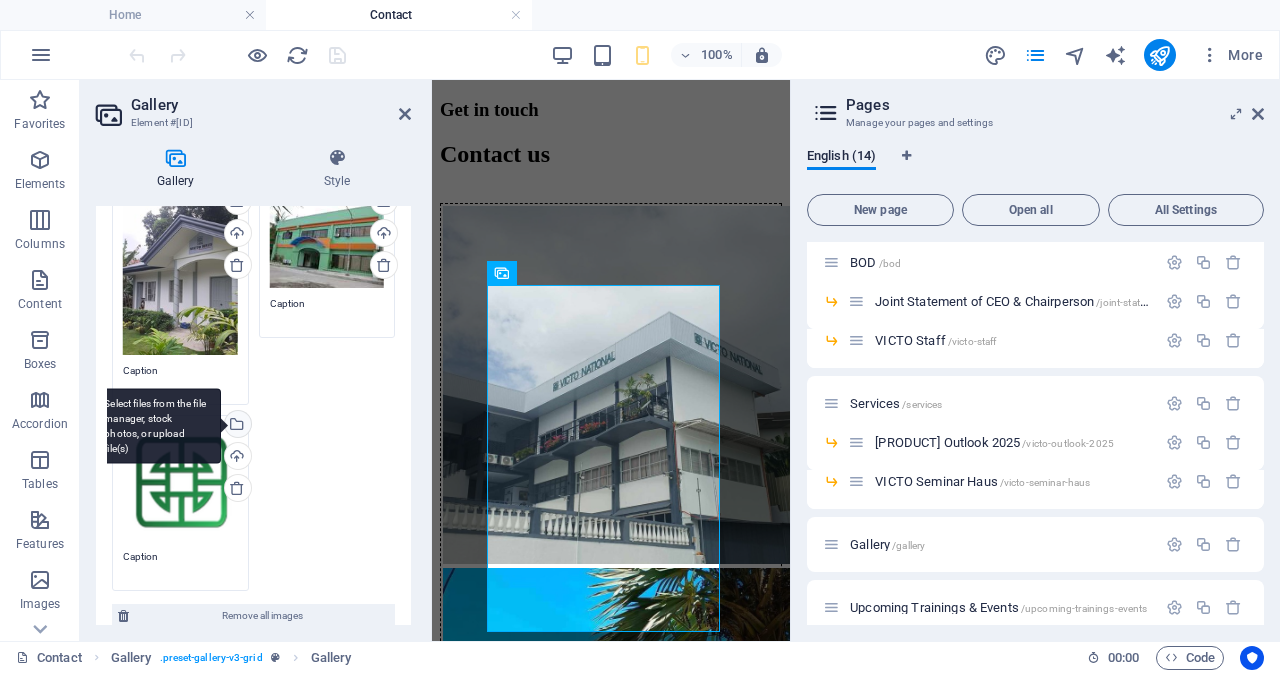 click on "Select files from the file manager, stock photos, or upload file(s)" at bounding box center (236, 426) 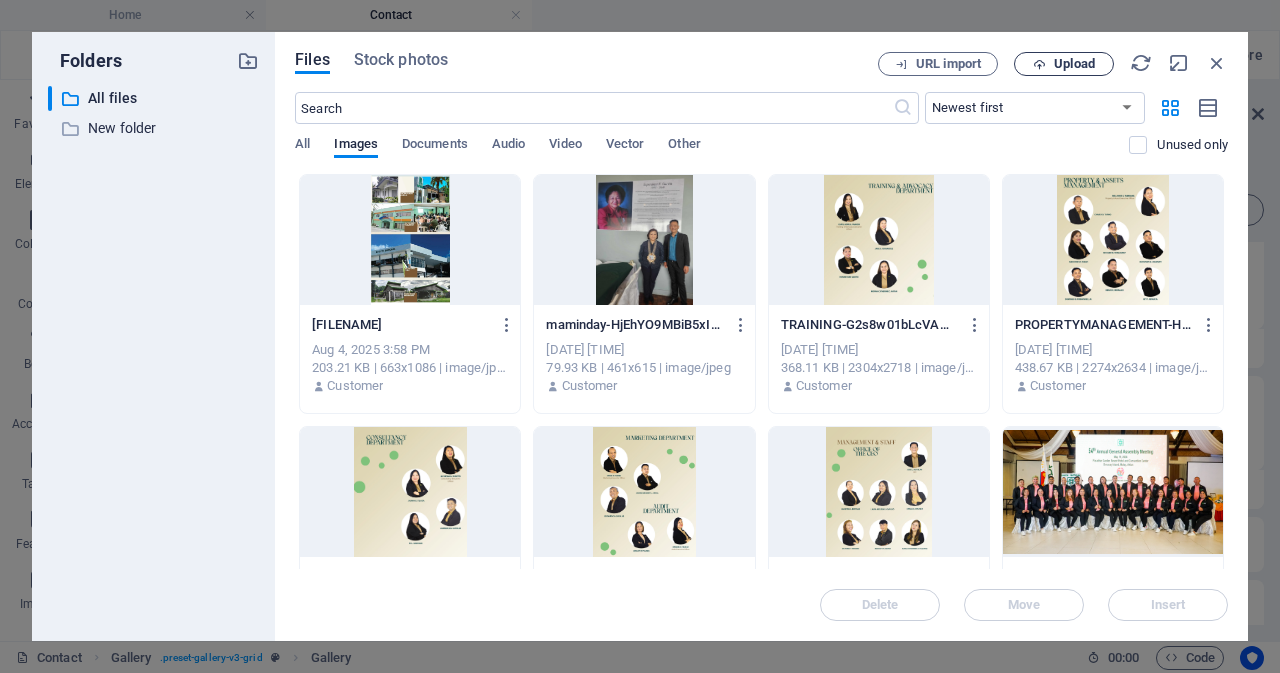 click on "Upload" at bounding box center [1074, 64] 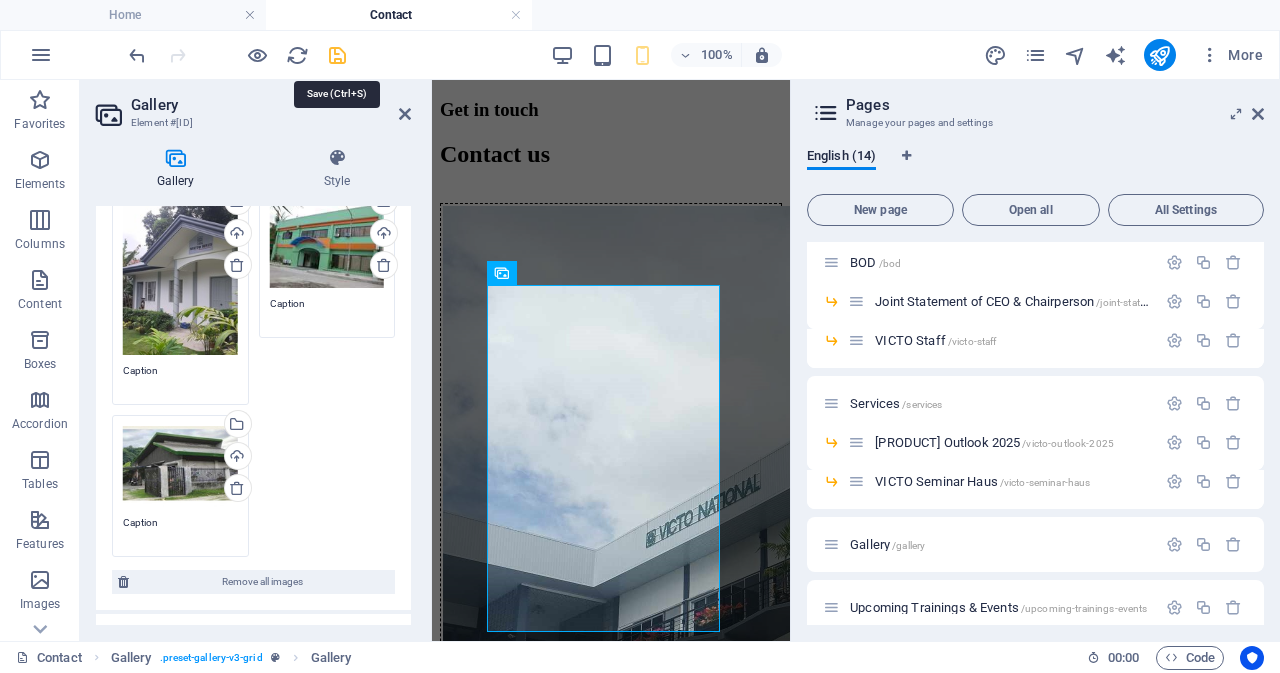 click at bounding box center [337, 55] 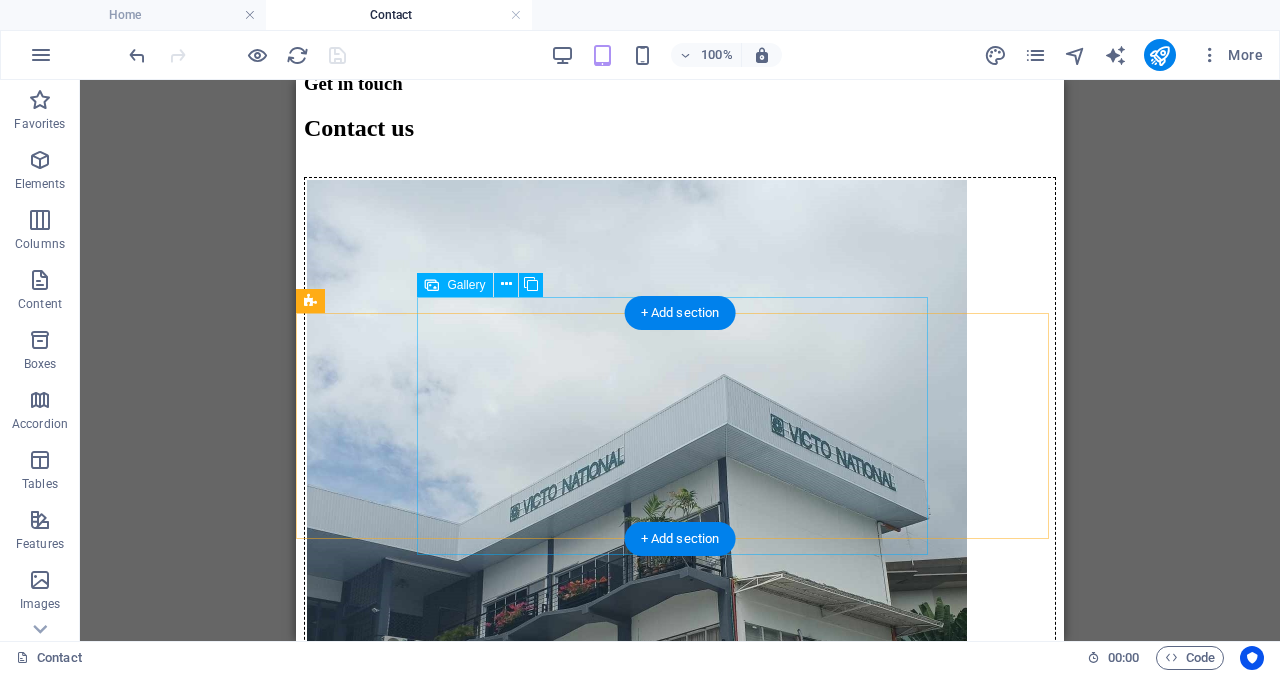 scroll, scrollTop: 0, scrollLeft: 0, axis: both 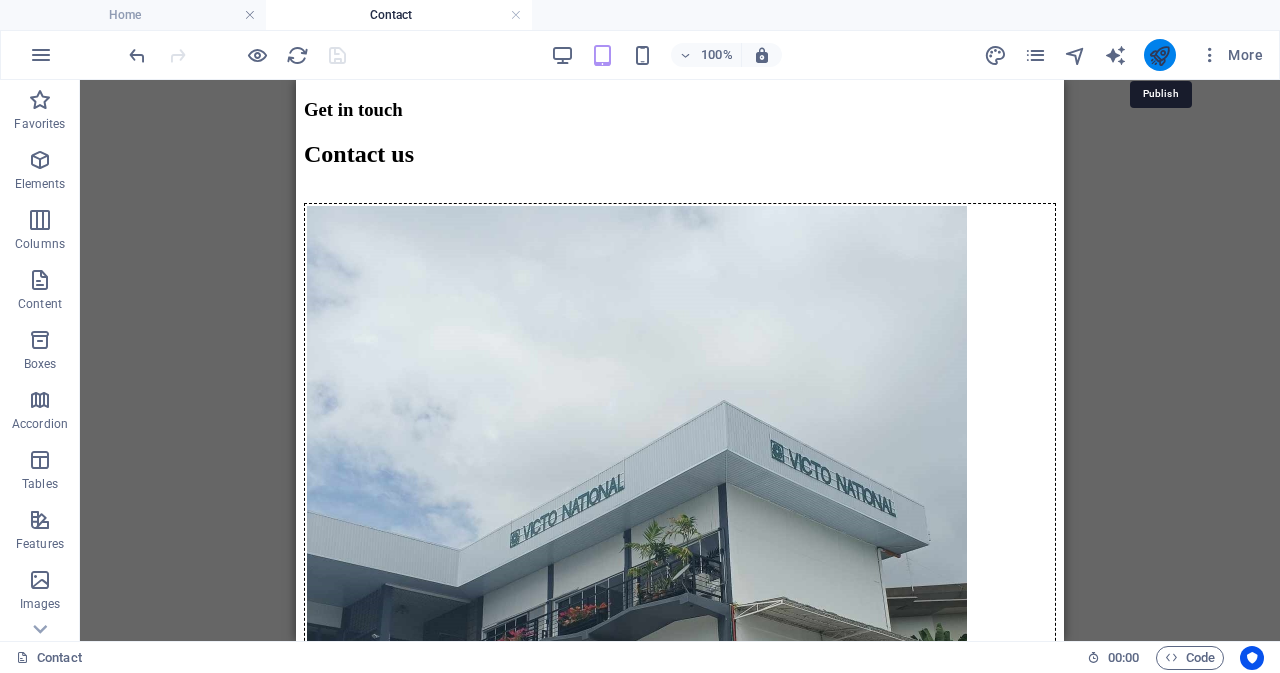 click at bounding box center [1159, 55] 